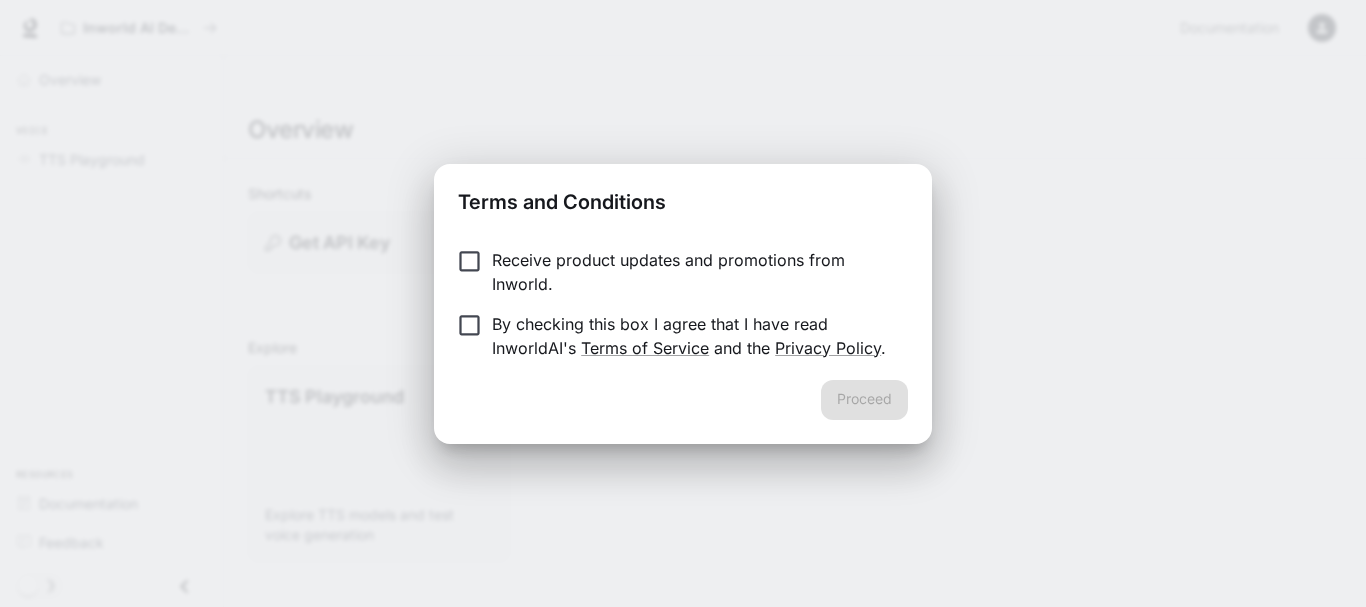 scroll, scrollTop: 0, scrollLeft: 0, axis: both 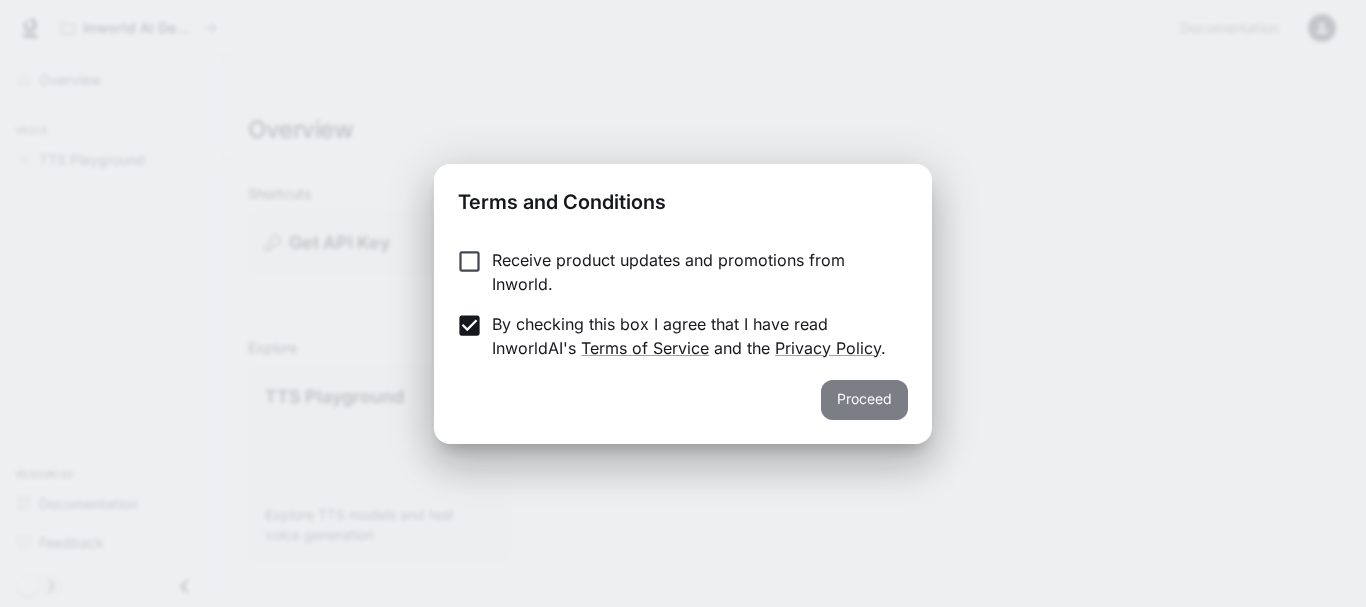 click on "Proceed" at bounding box center (864, 400) 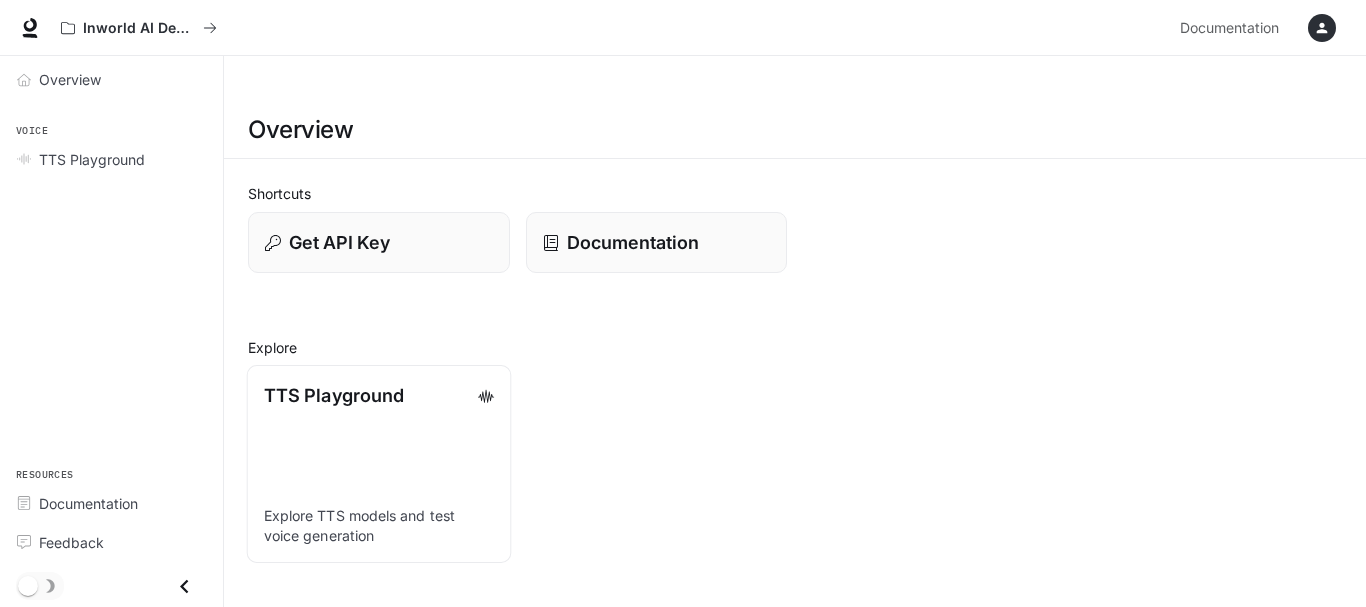 click on "TTS Playground Explore TTS models and test voice generation" at bounding box center [379, 464] 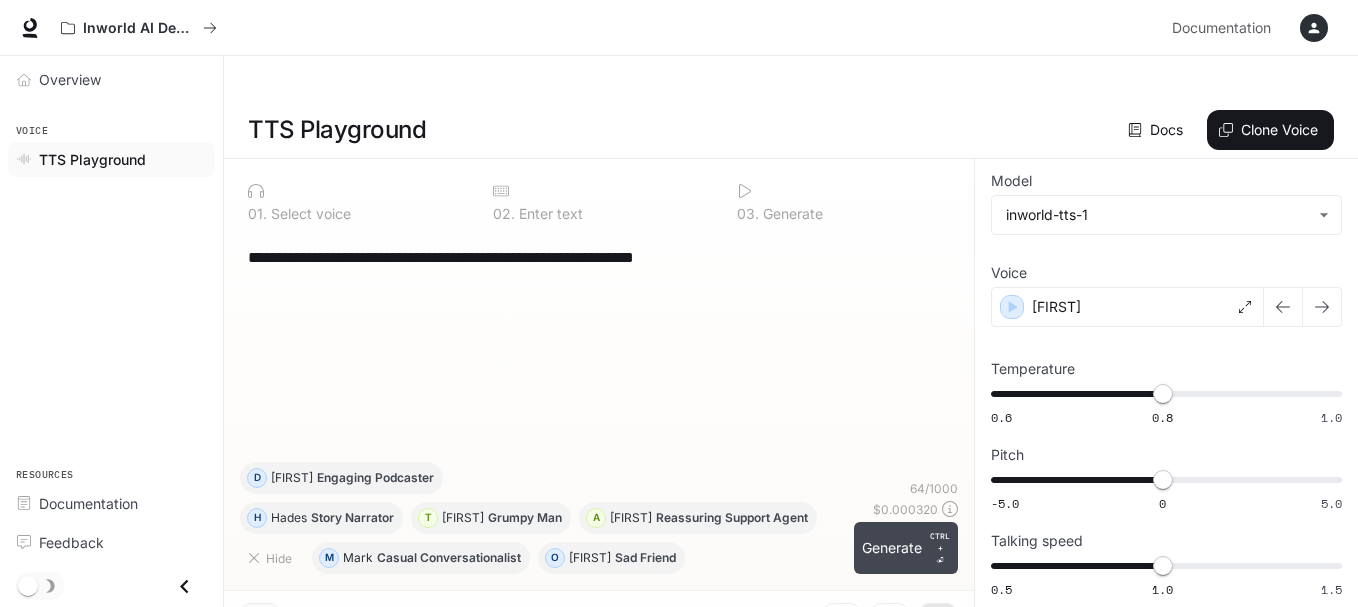 click on "Generate CTRL +  ⏎" at bounding box center (906, 548) 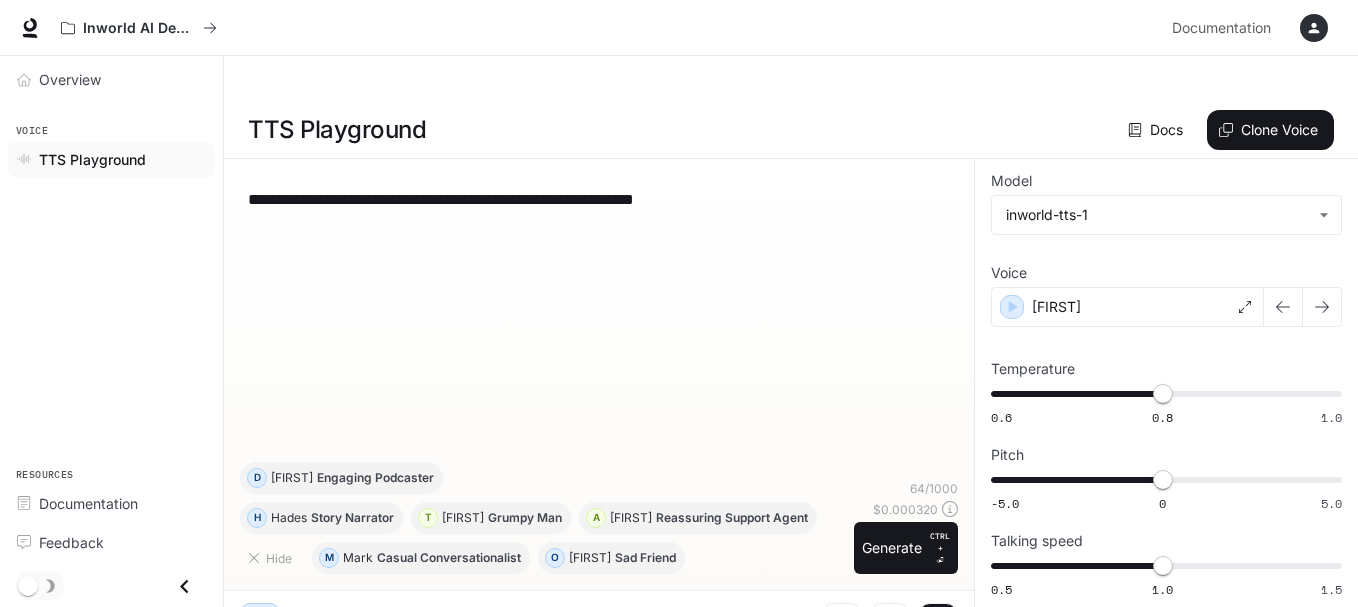 type on "*" 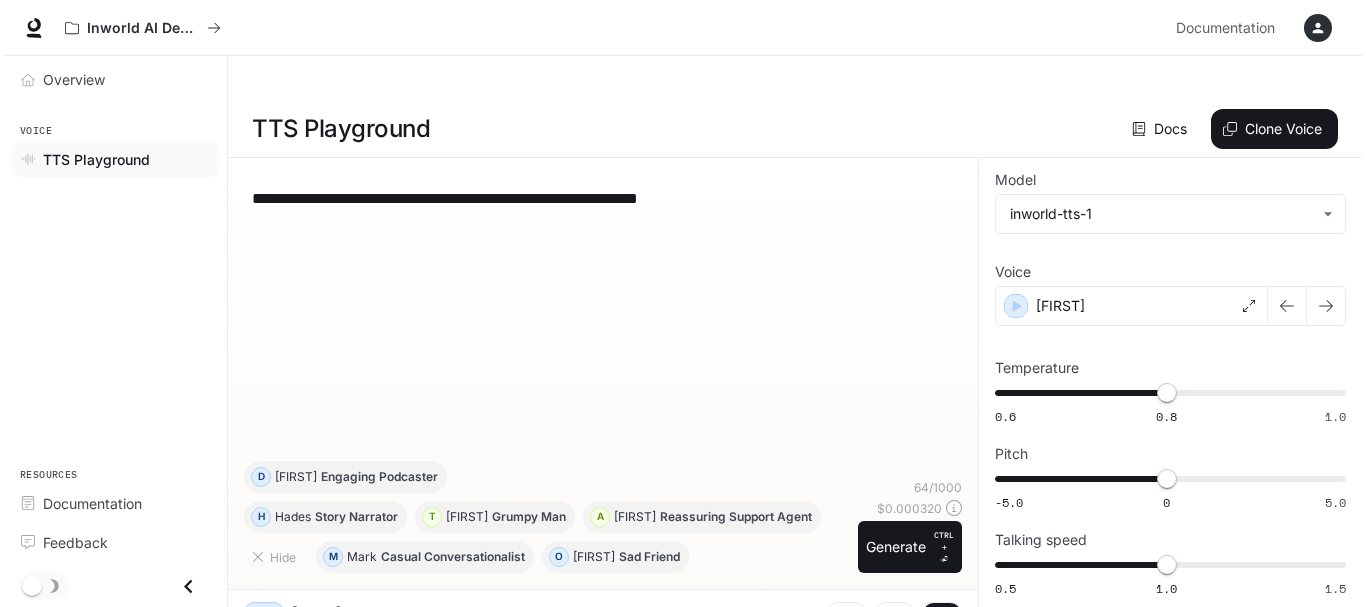 scroll, scrollTop: 0, scrollLeft: 0, axis: both 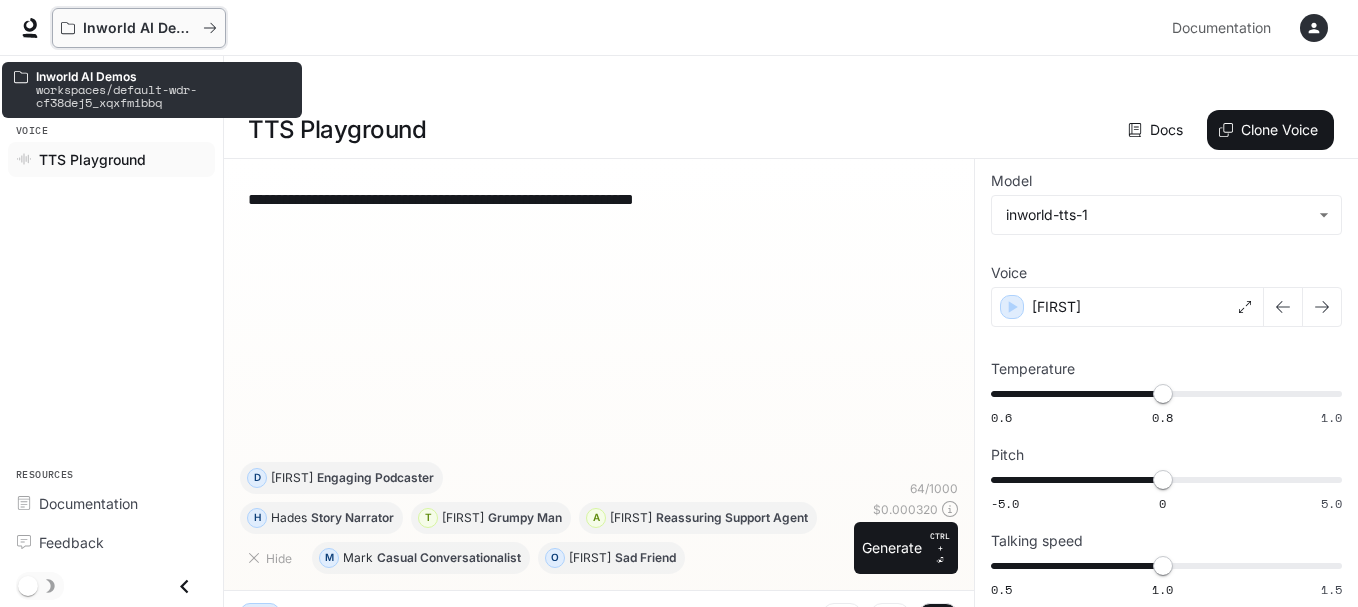 click on "Inworld AI Demos" at bounding box center [139, 28] 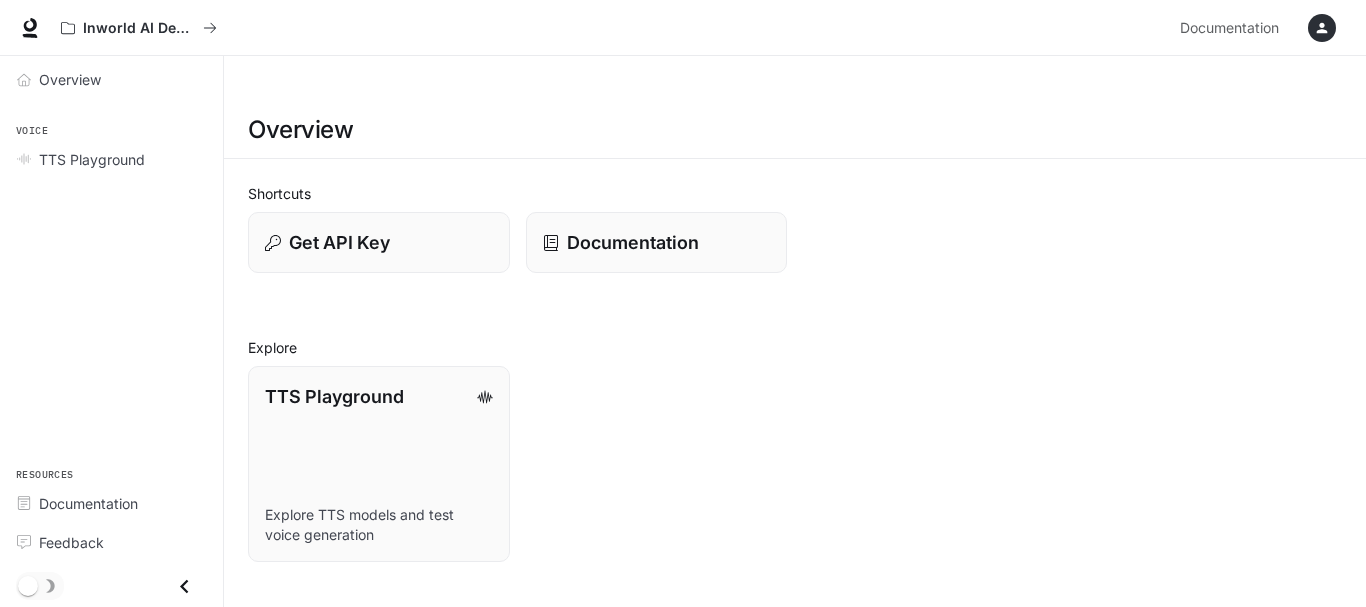 click 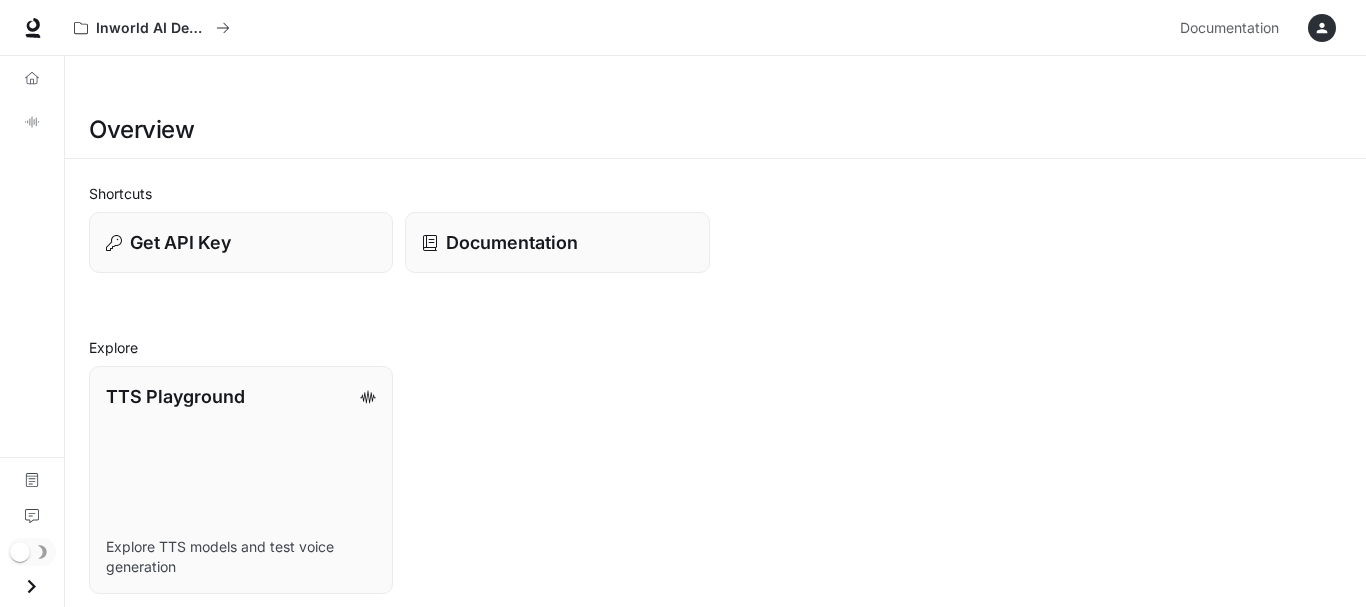 click 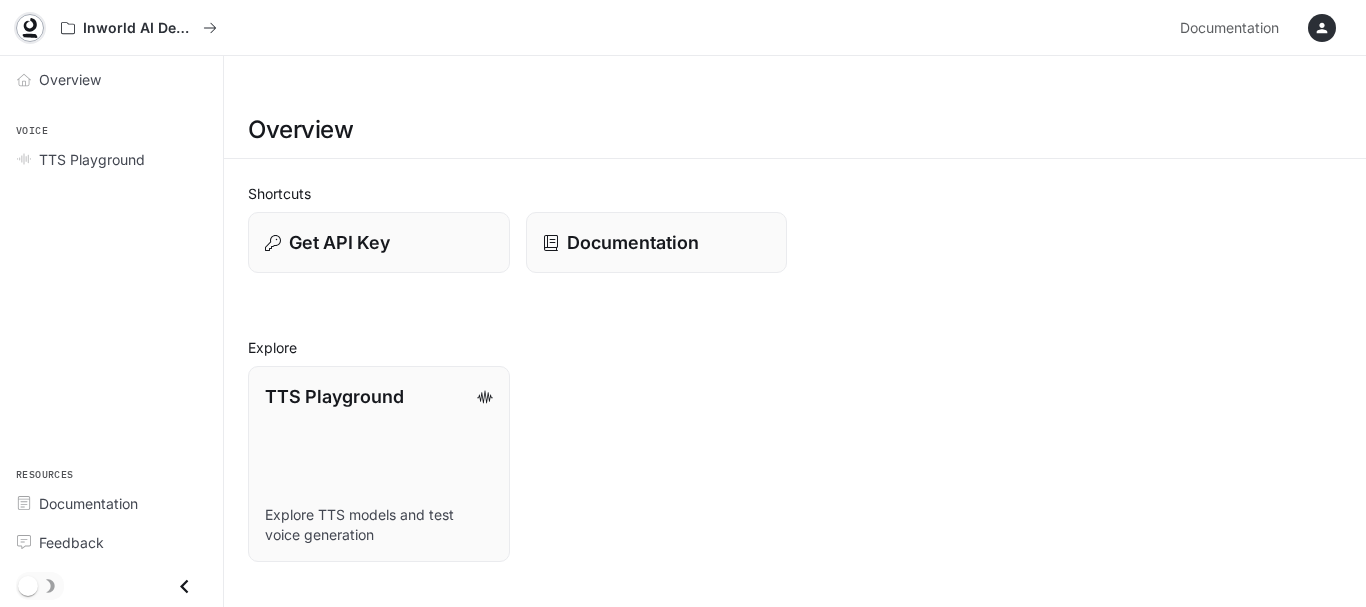 click 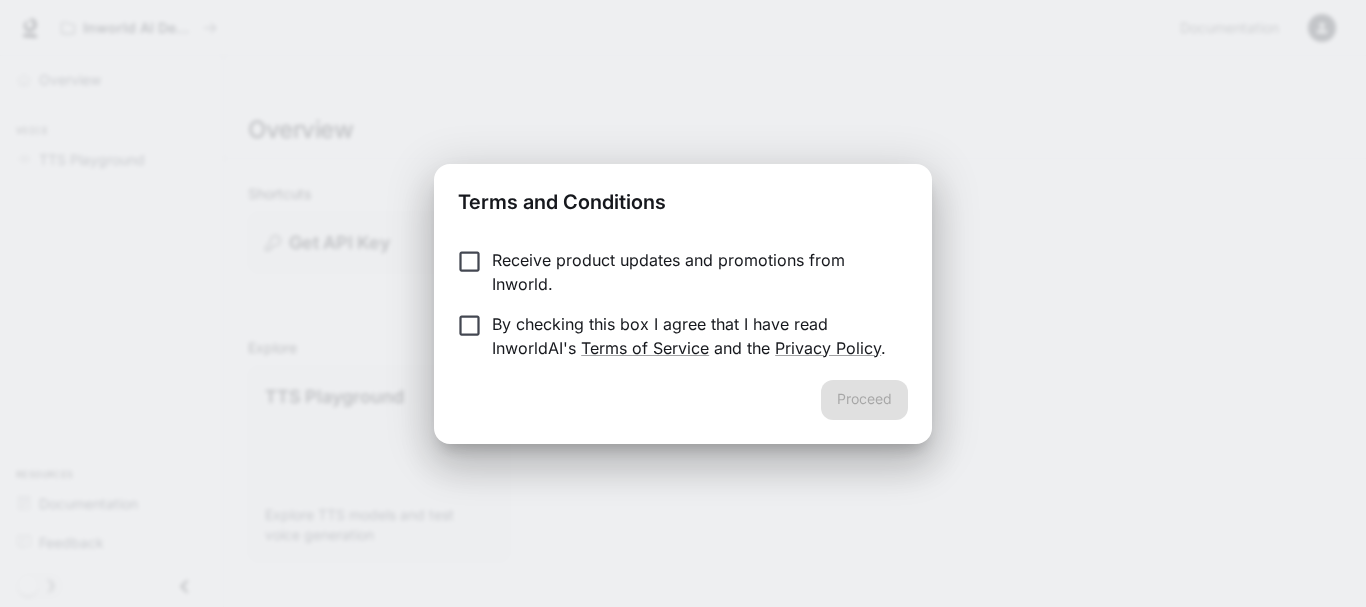 scroll, scrollTop: 0, scrollLeft: 0, axis: both 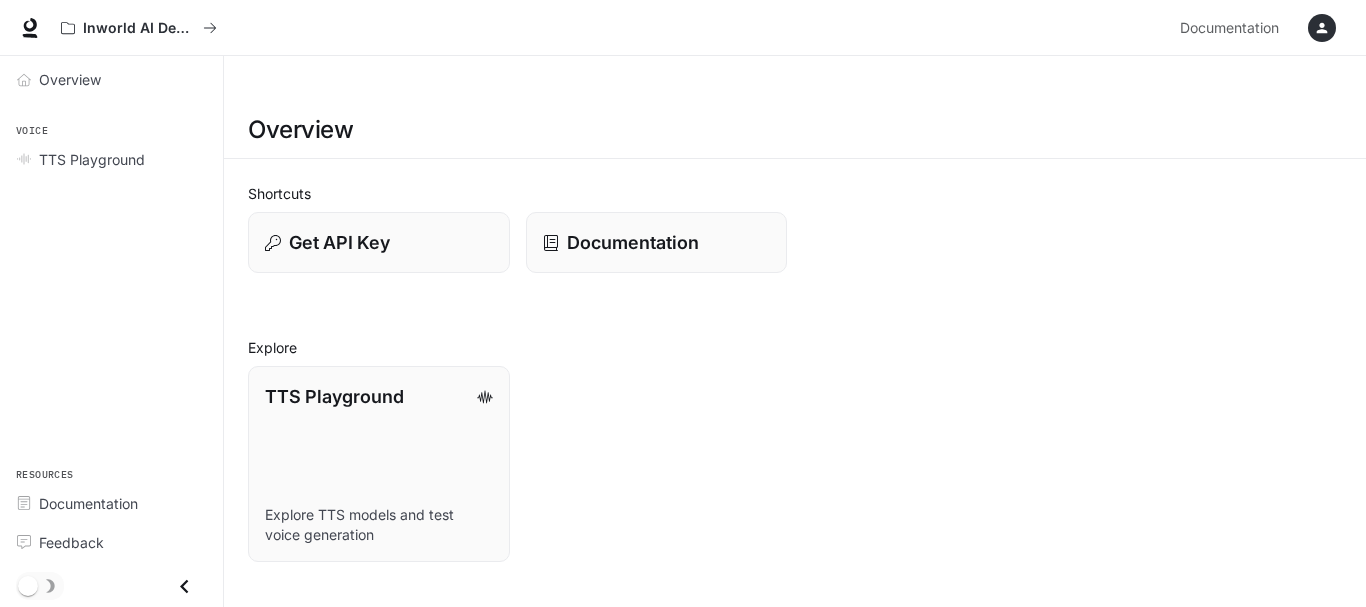 click at bounding box center [1322, 28] 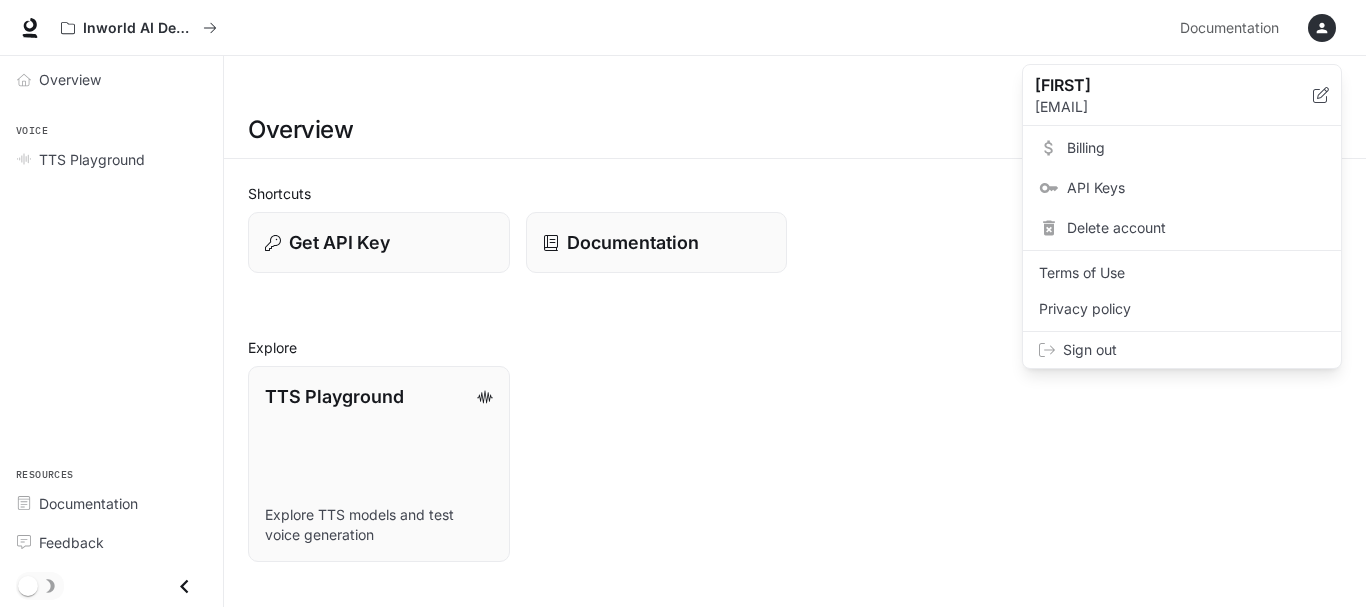 click at bounding box center (683, 303) 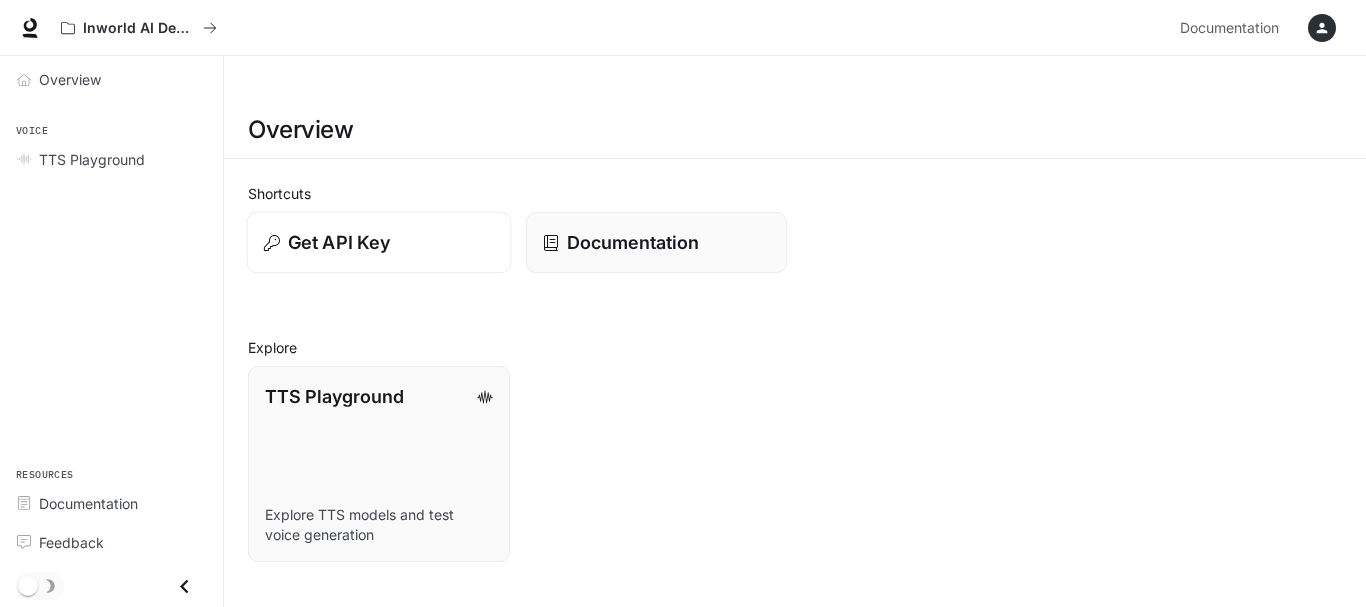 click on "Get API Key" at bounding box center (339, 242) 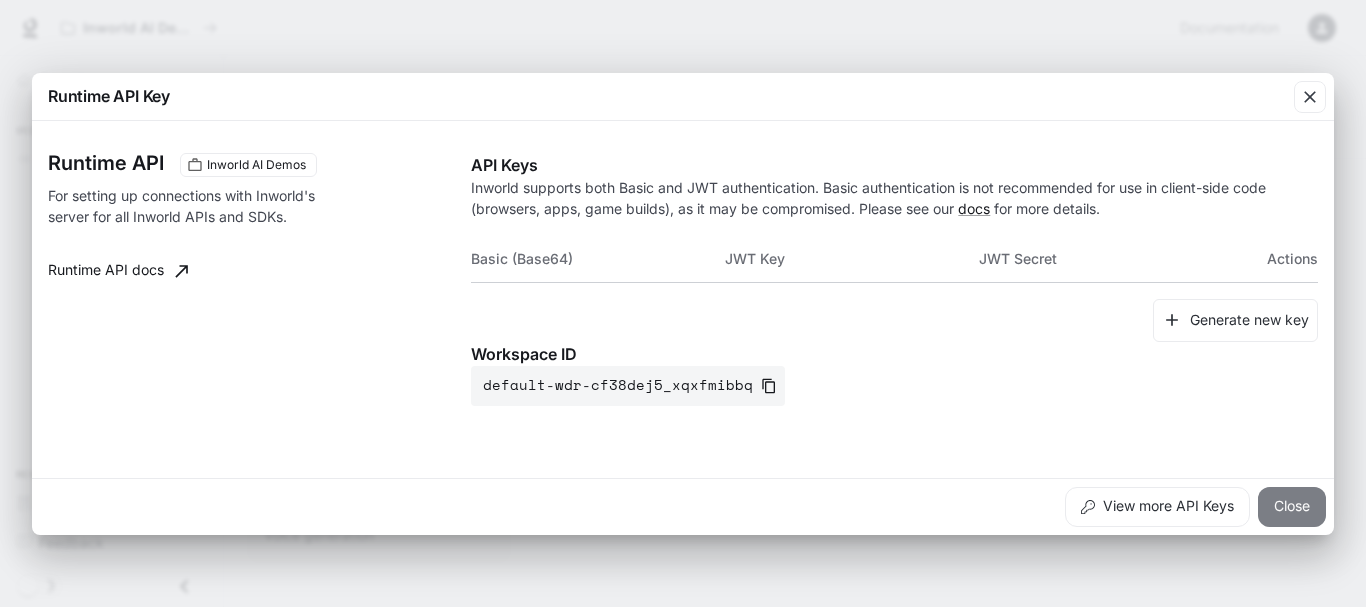 click on "Close" at bounding box center (1292, 507) 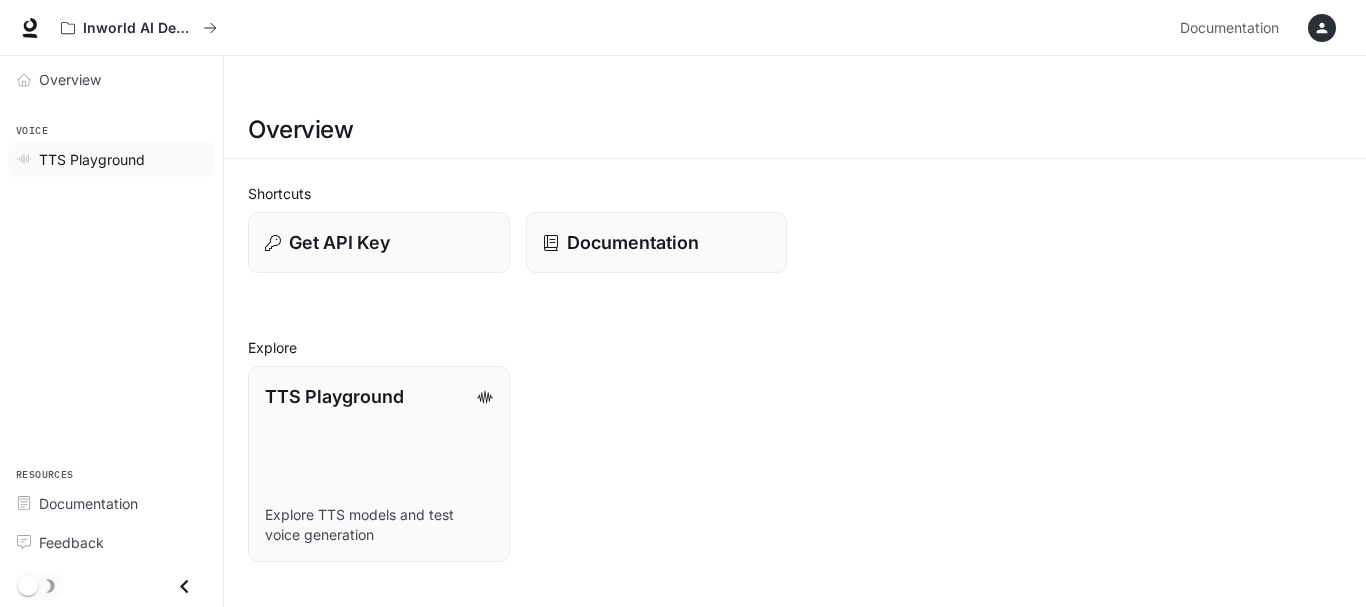 click on "TTS Playground" at bounding box center [92, 159] 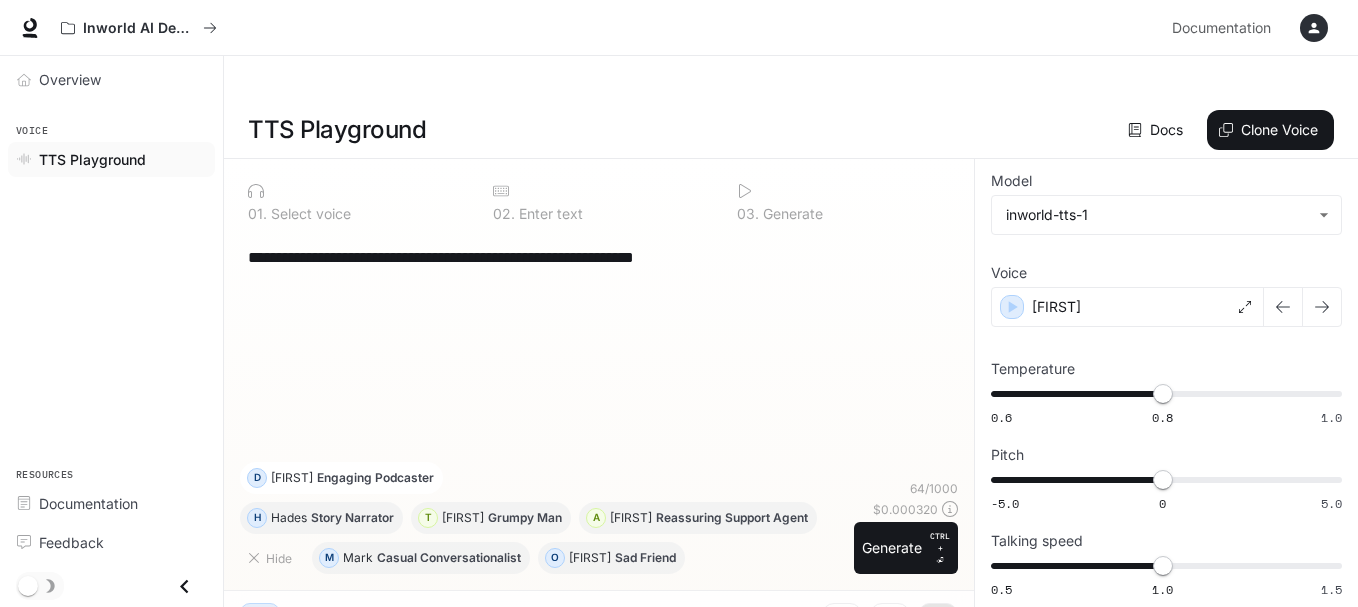 click on "Dennis" at bounding box center (292, 478) 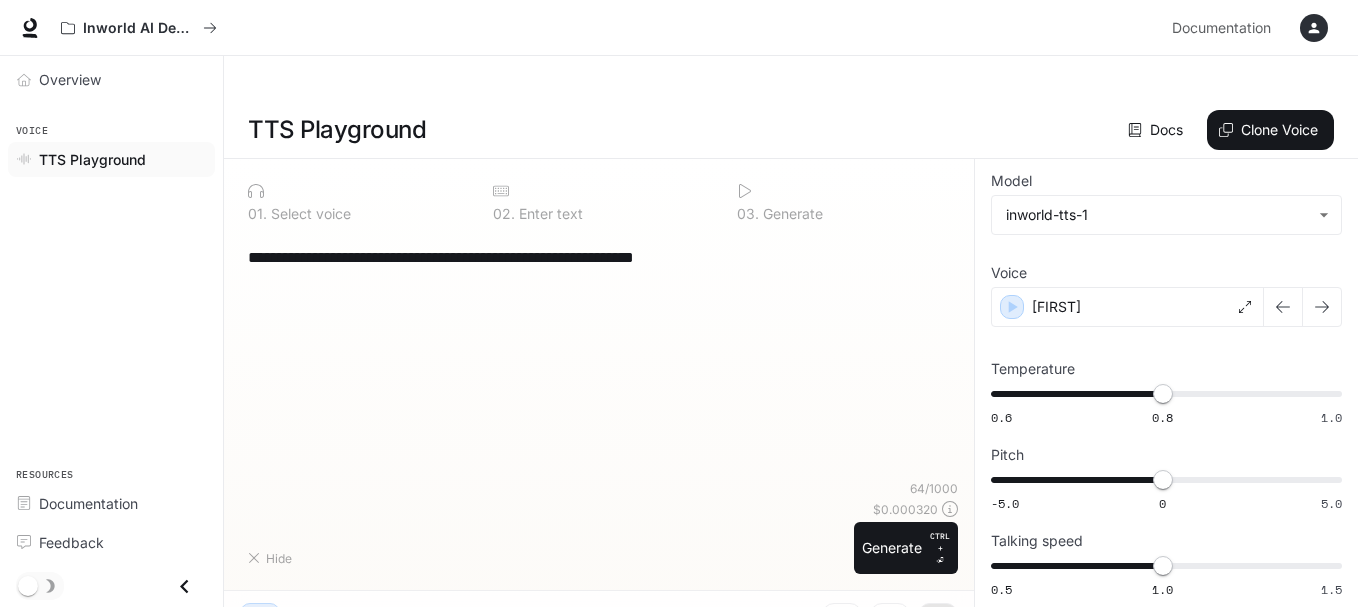 type on "**********" 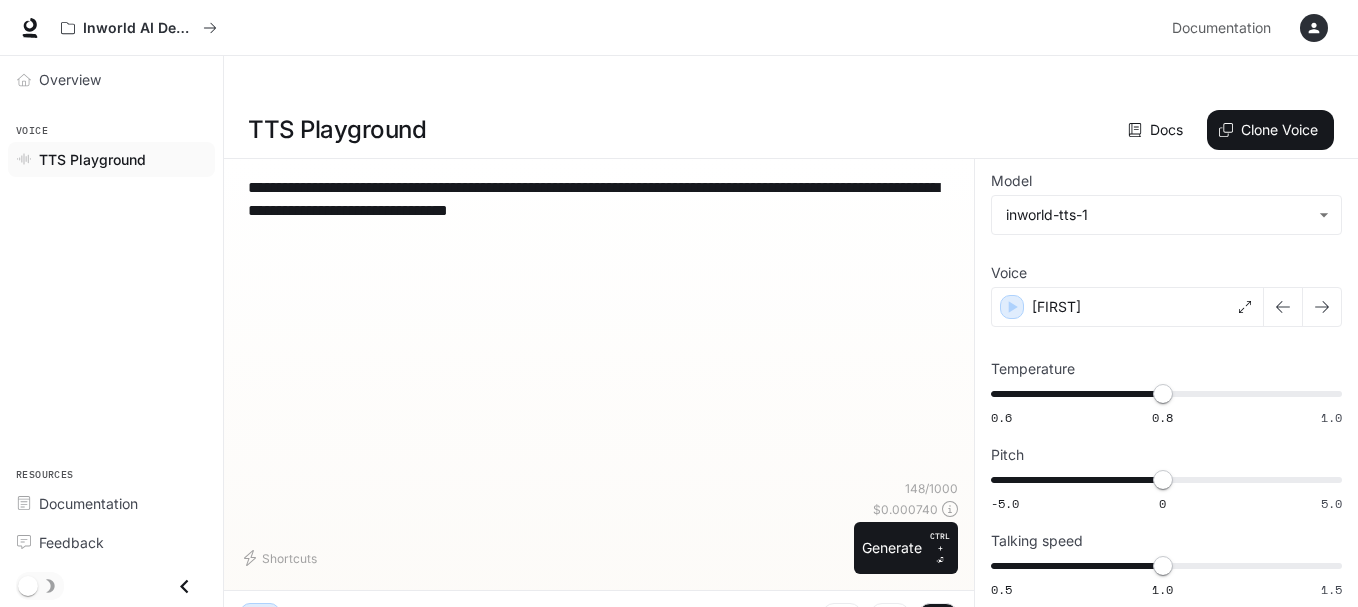 click on "Hey there, and welcome back to the show! We've got a fascinating episode lined up today, including an exclusive interview with a very special guest." at bounding box center (359, 632) 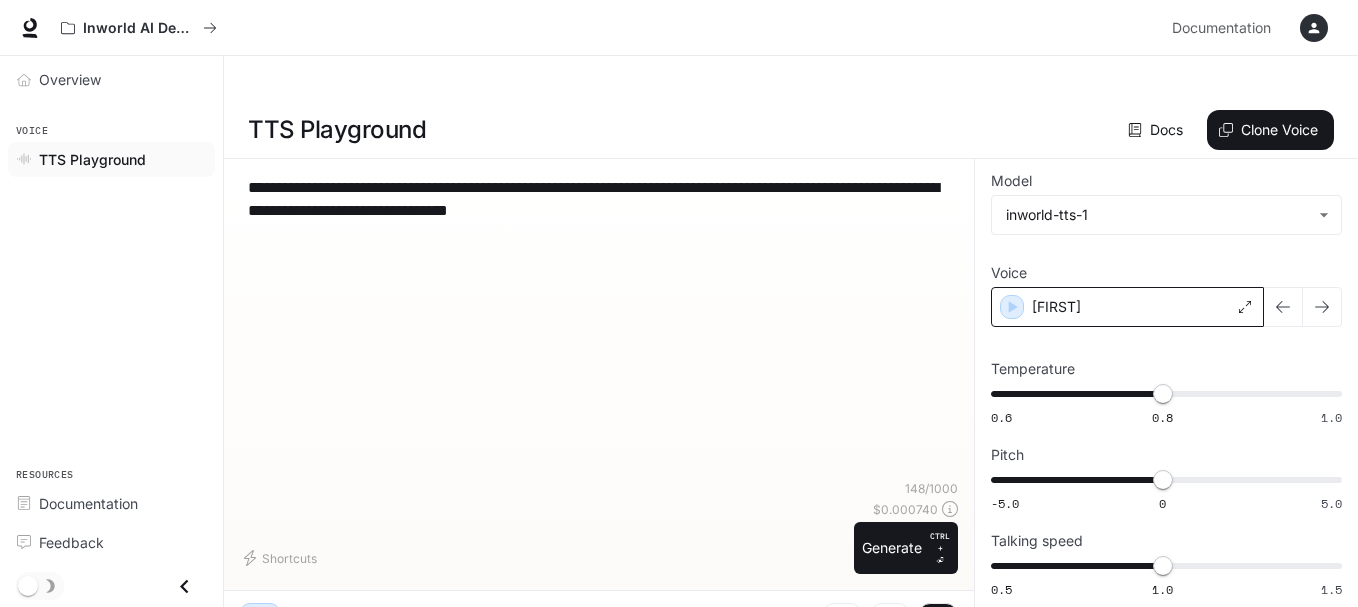 click on "Dennis" at bounding box center (1127, 307) 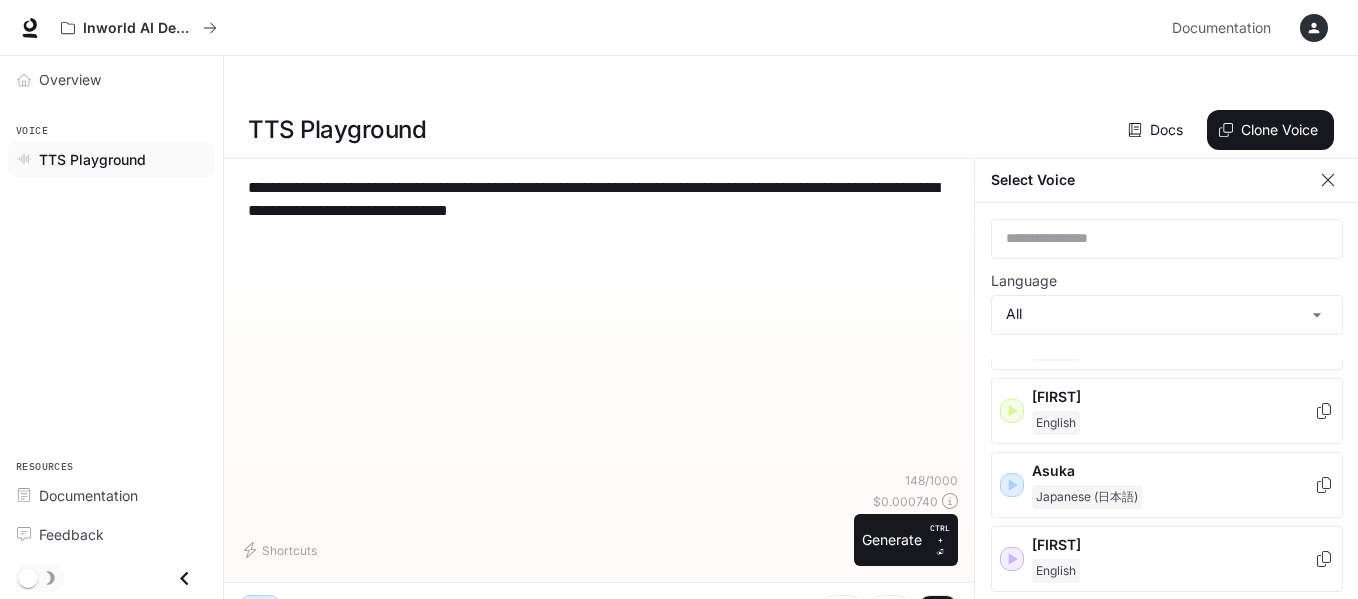 scroll, scrollTop: 167, scrollLeft: 0, axis: vertical 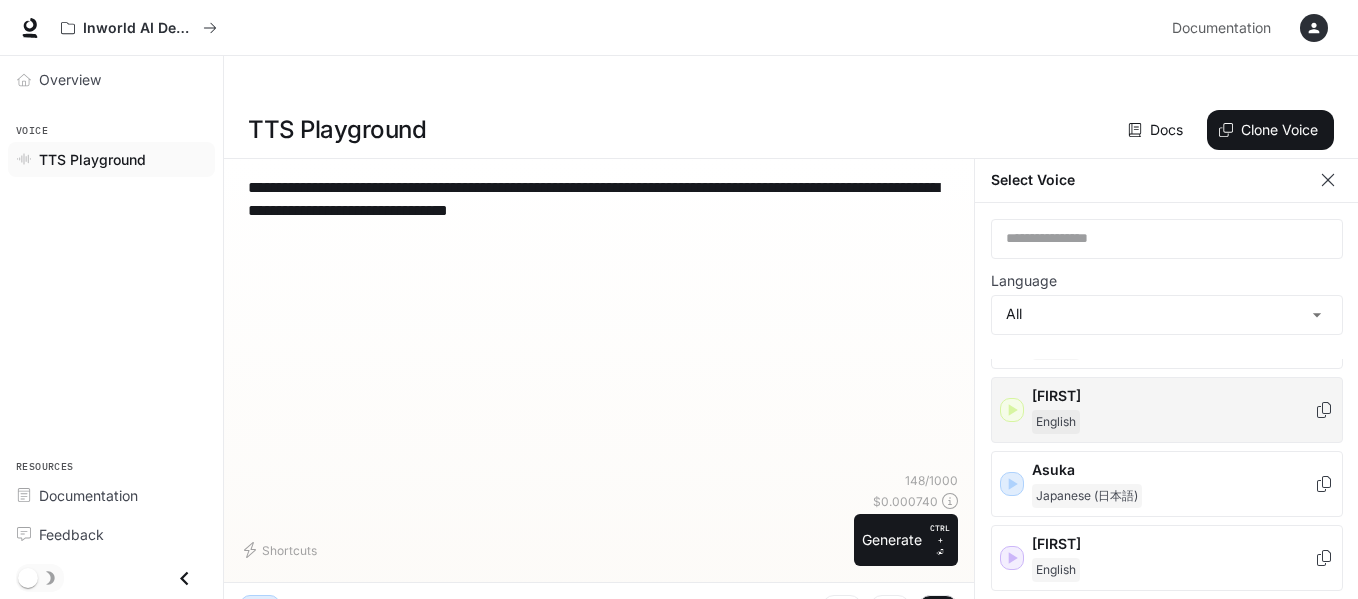 click on "Ashley" at bounding box center [1173, 396] 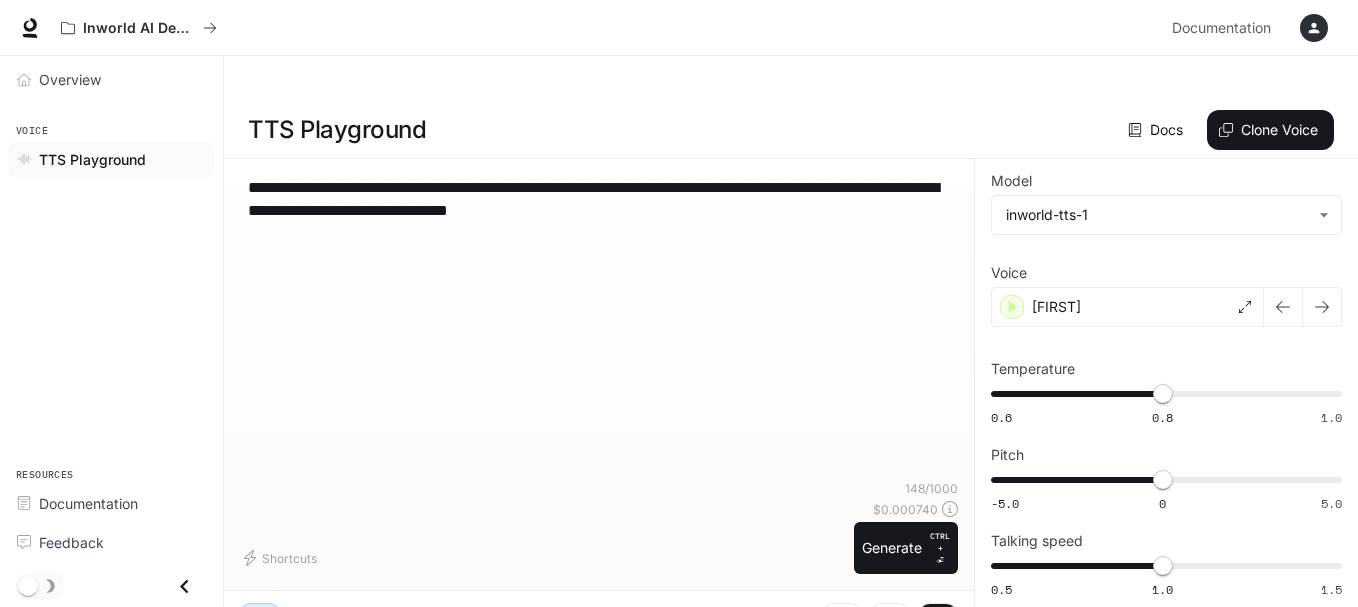 click on "**********" at bounding box center [599, 327] 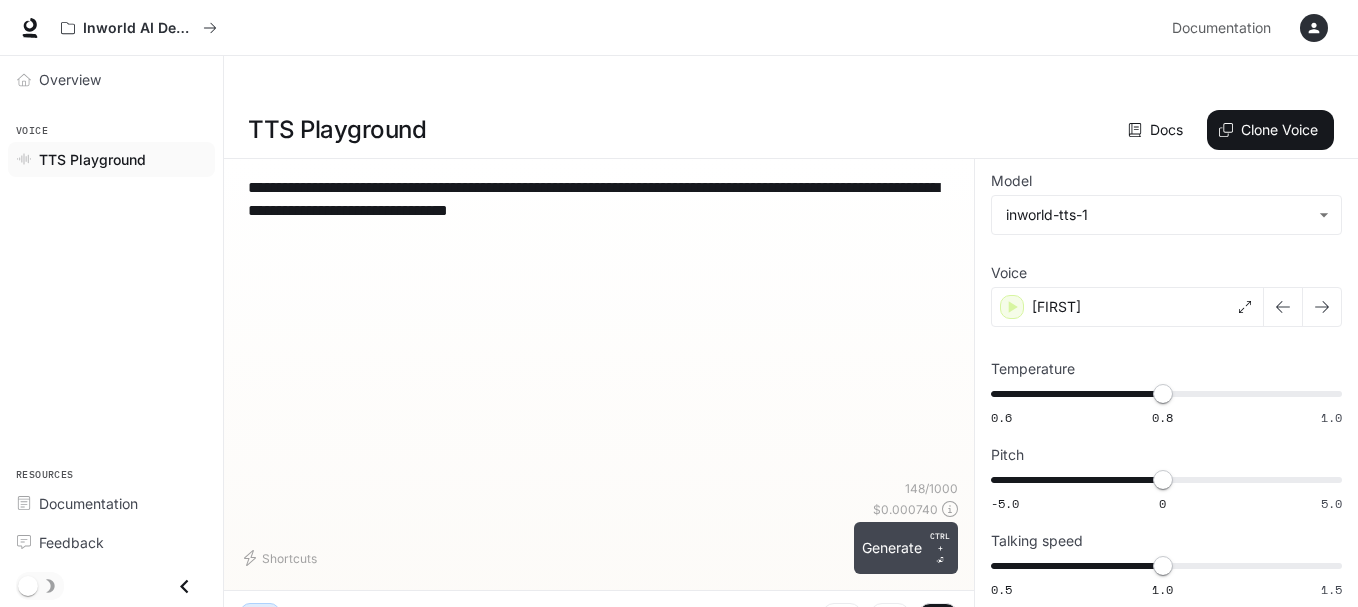 click on "Generate CTRL +  ⏎" at bounding box center (906, 548) 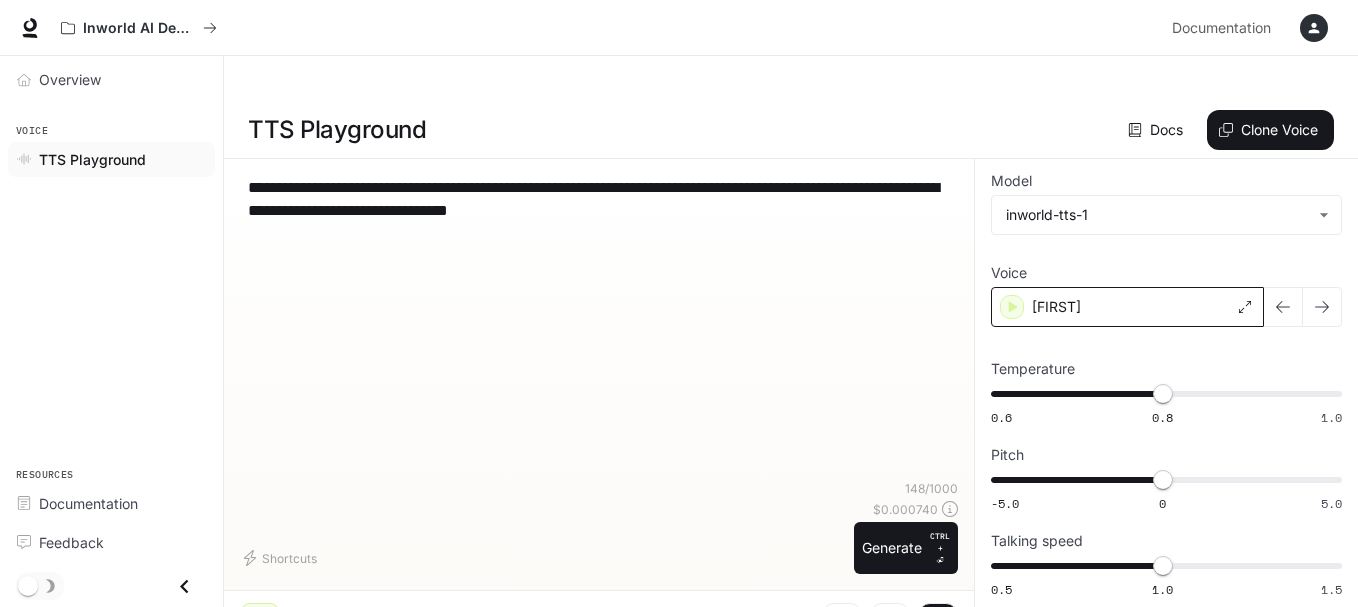 click on "Ashley" at bounding box center (1127, 307) 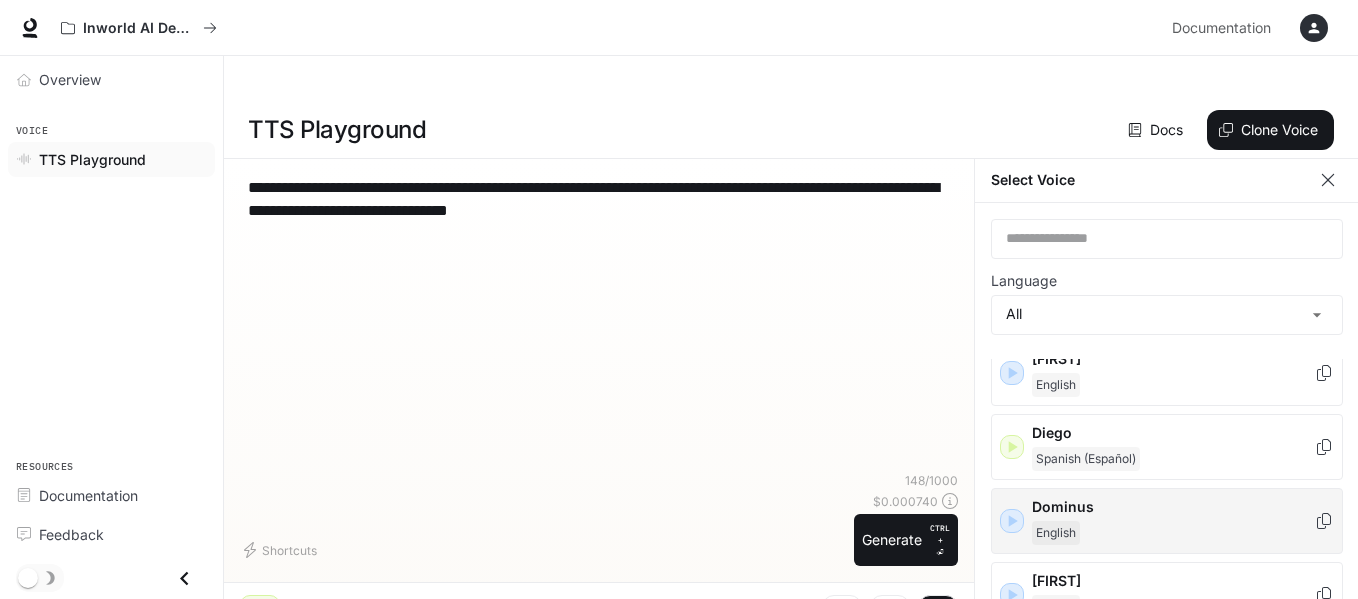 type on "*" 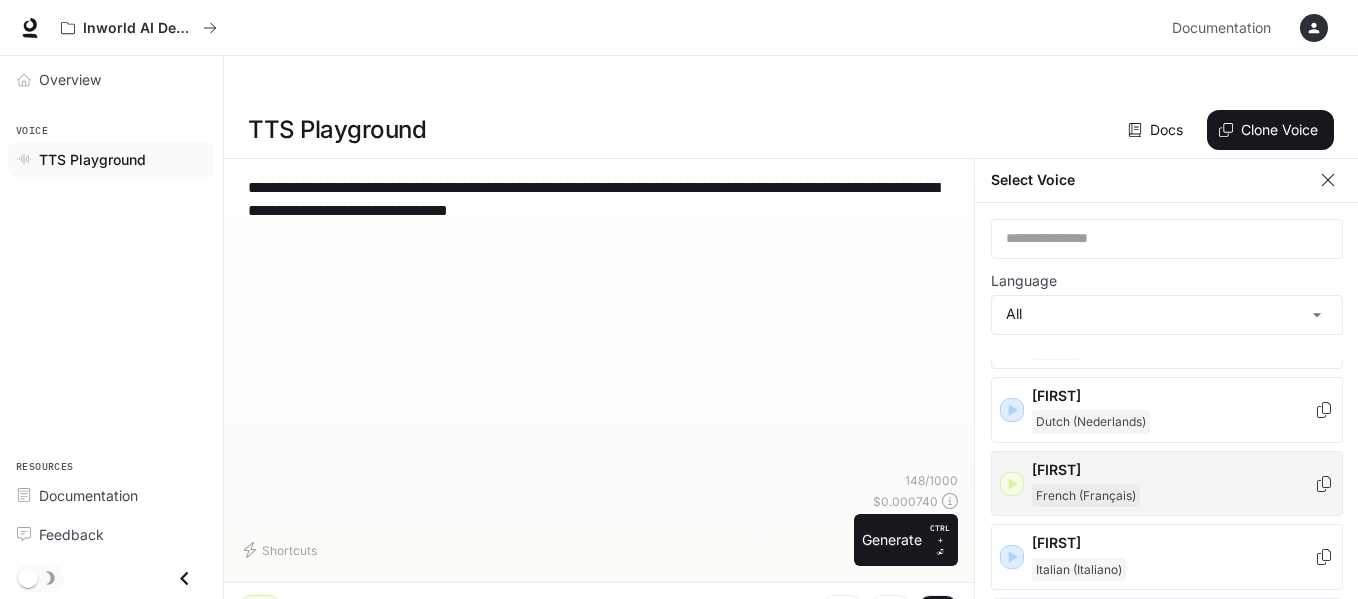 scroll, scrollTop: 1000, scrollLeft: 0, axis: vertical 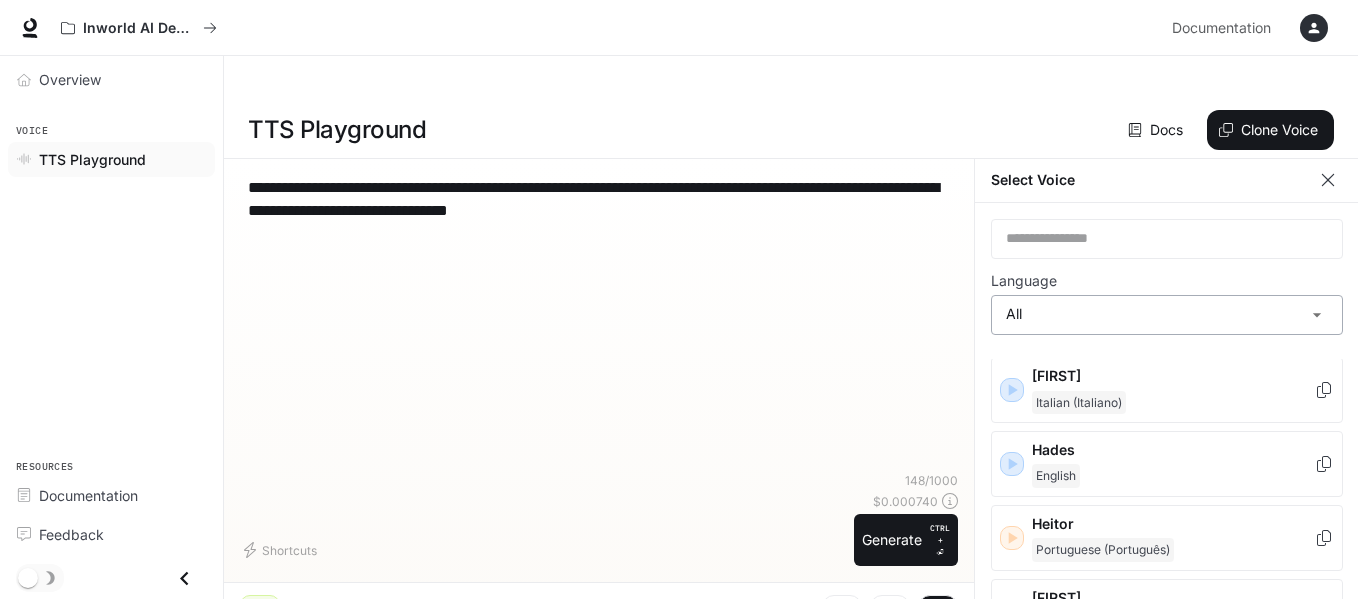 click on "**********" at bounding box center [679, 323] 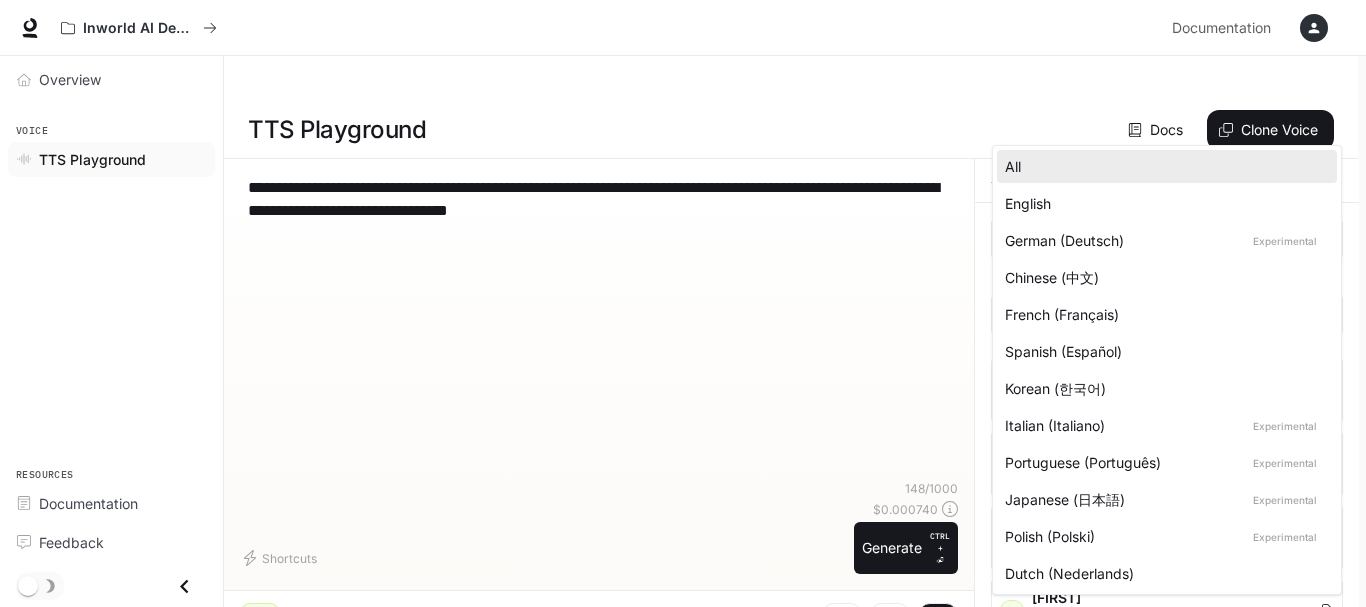 click on "English" at bounding box center (1163, 203) 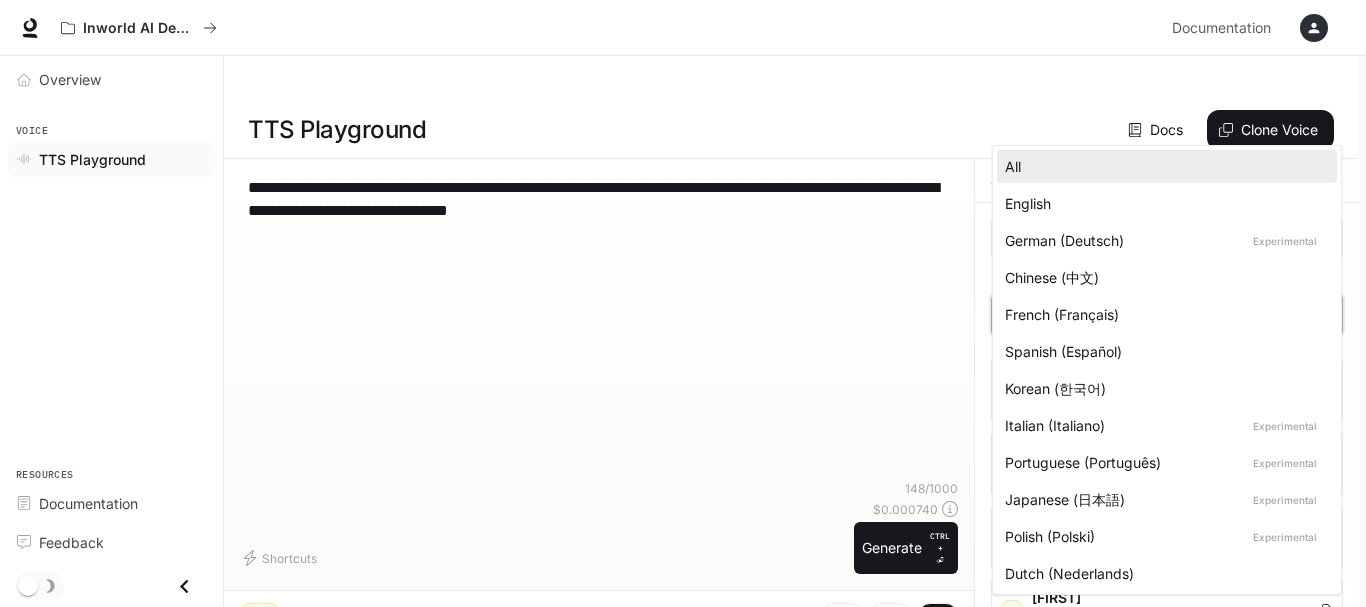 type on "*****" 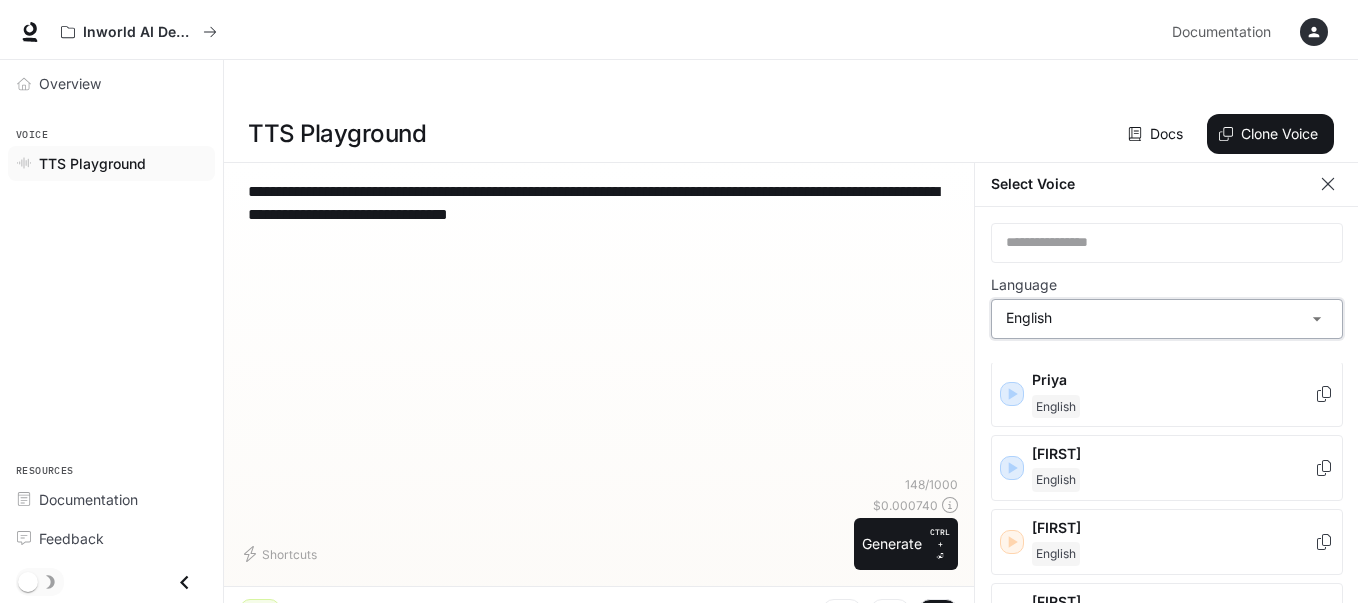 scroll, scrollTop: 556, scrollLeft: 0, axis: vertical 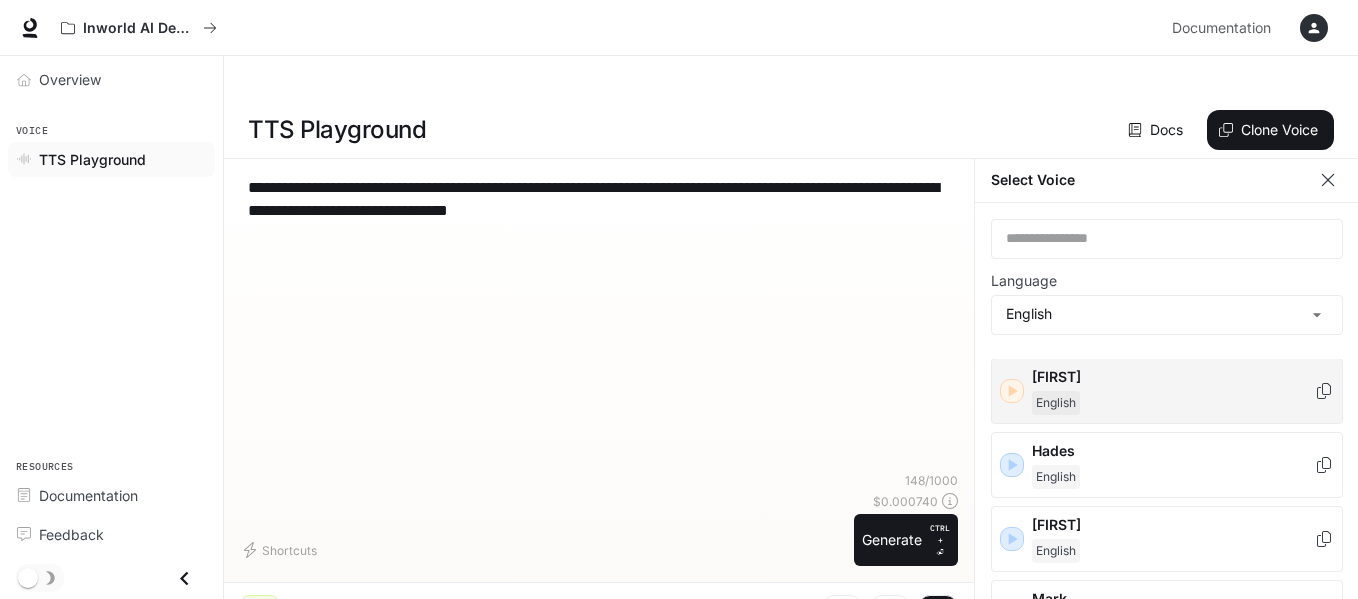 click on "Elizabeth" at bounding box center [1173, 377] 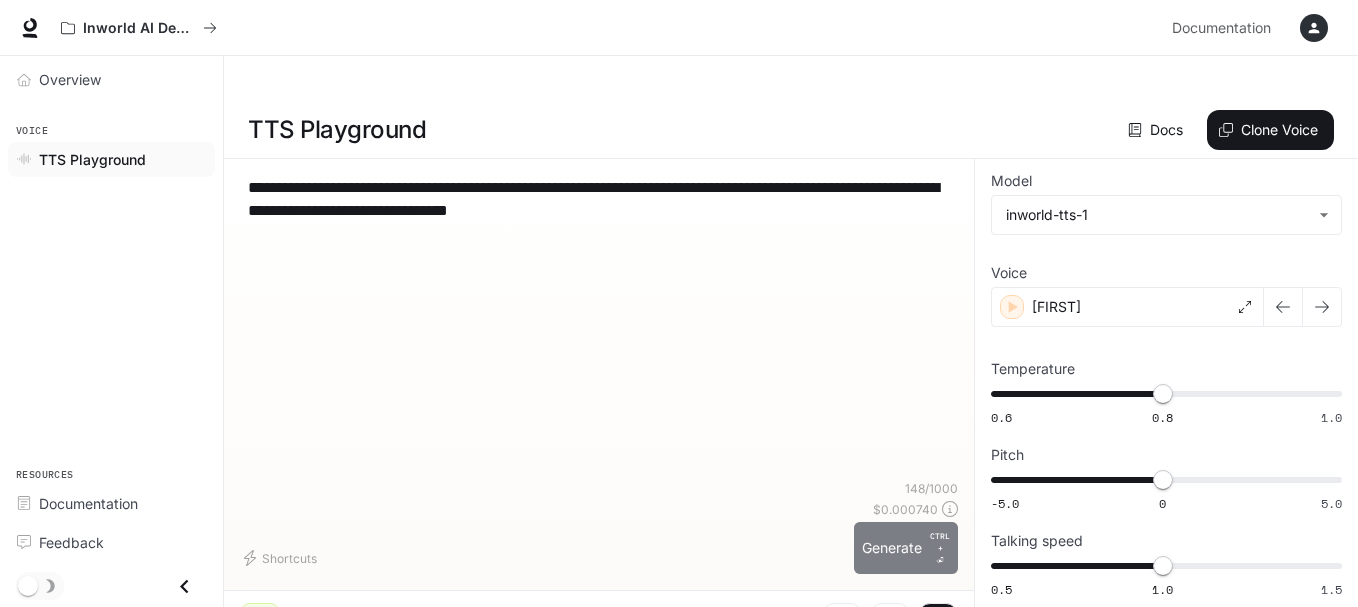 click on "Generate CTRL +  ⏎" at bounding box center [906, 548] 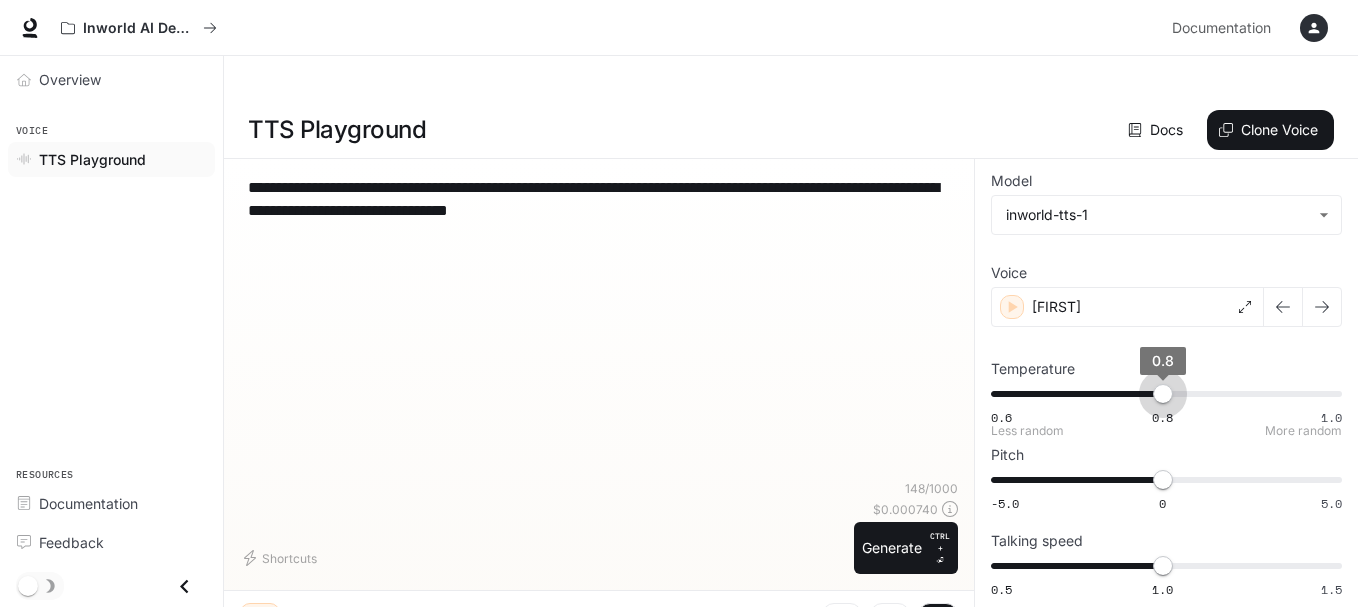 type on "***" 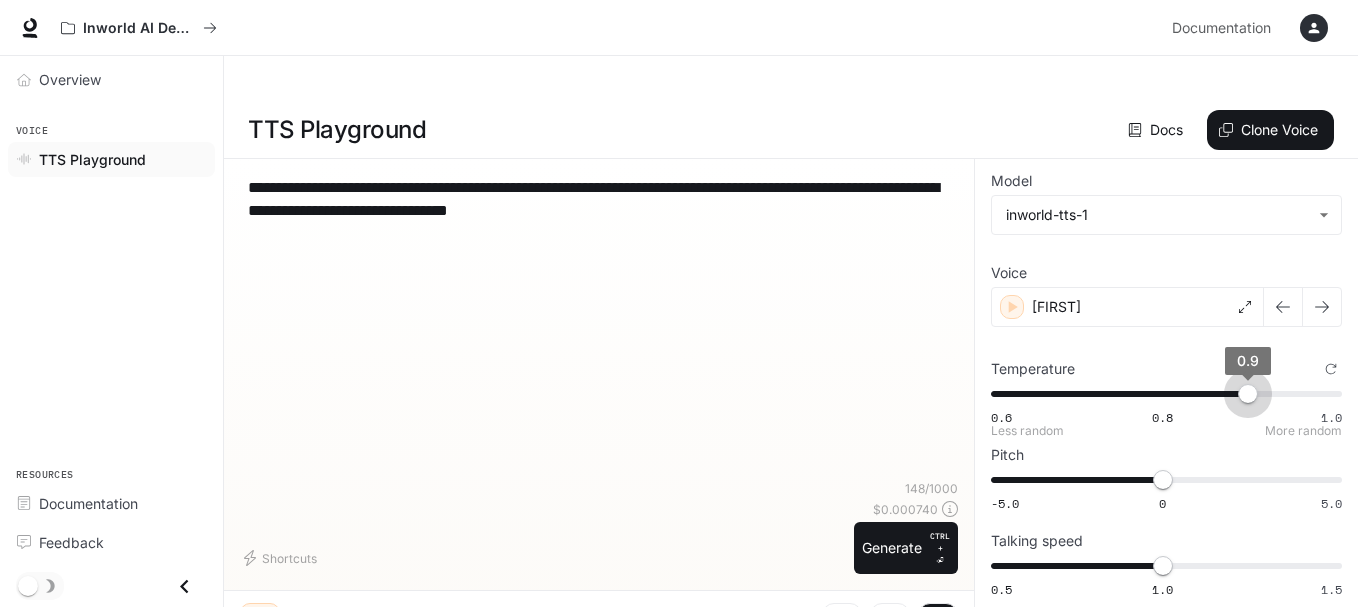 drag, startPoint x: 1161, startPoint y: 352, endPoint x: 1249, endPoint y: 349, distance: 88.051125 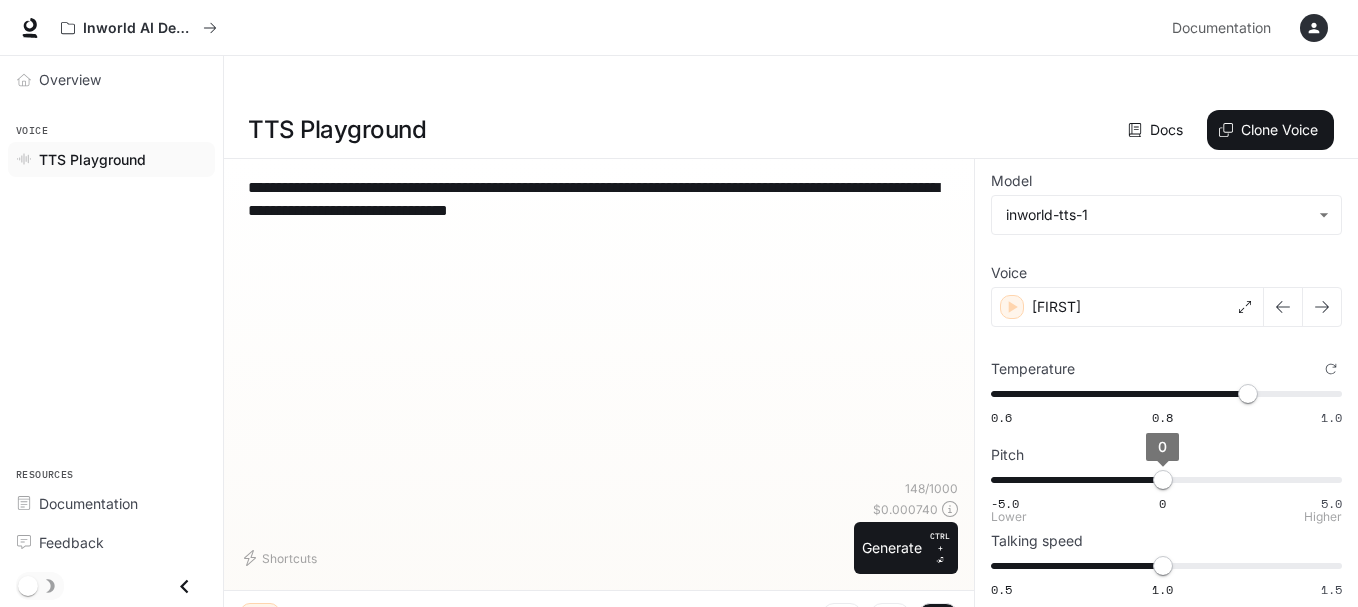 type on "***" 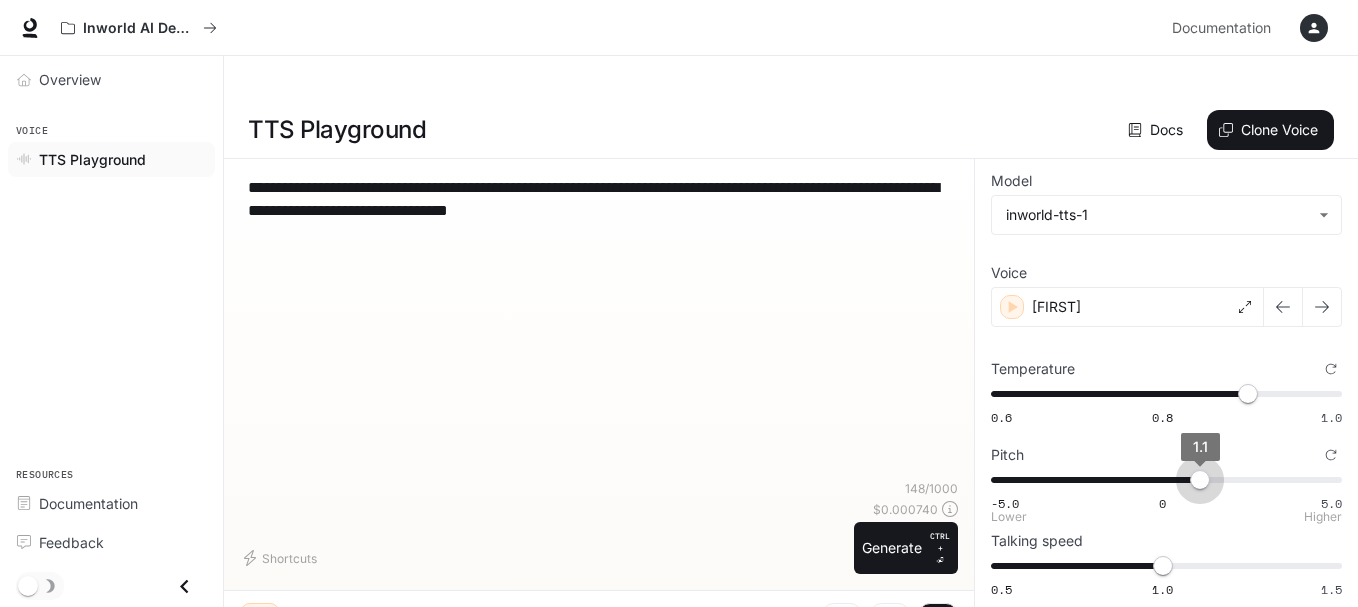 type on "***" 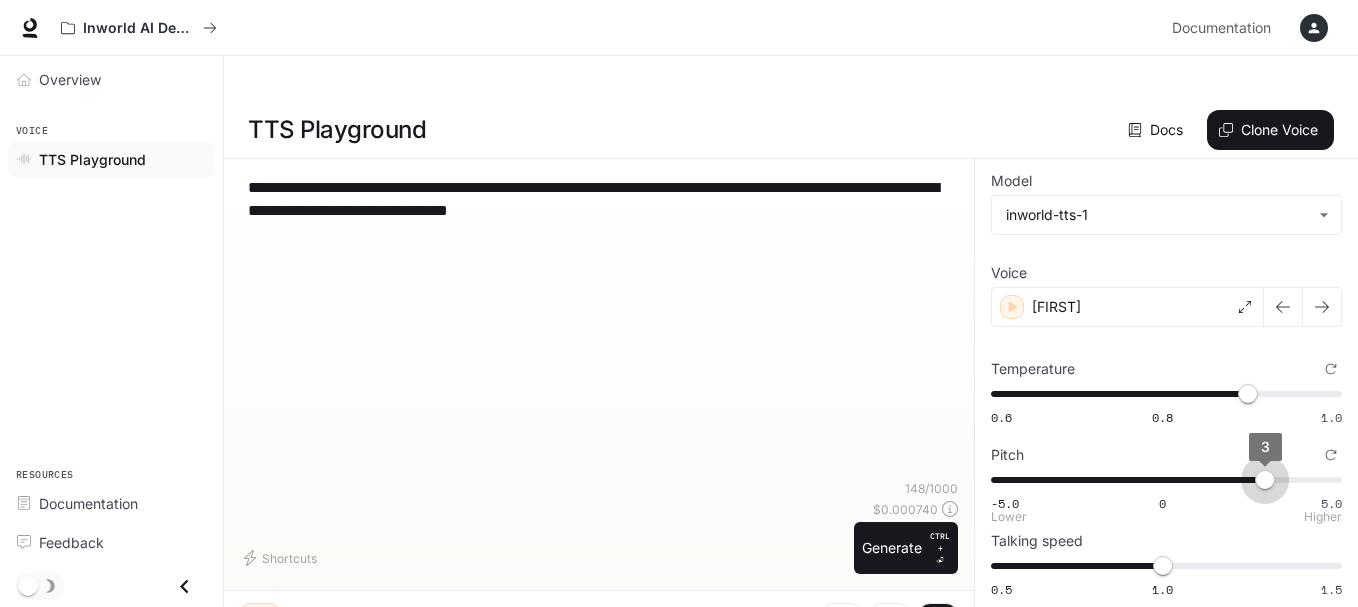 type on "***" 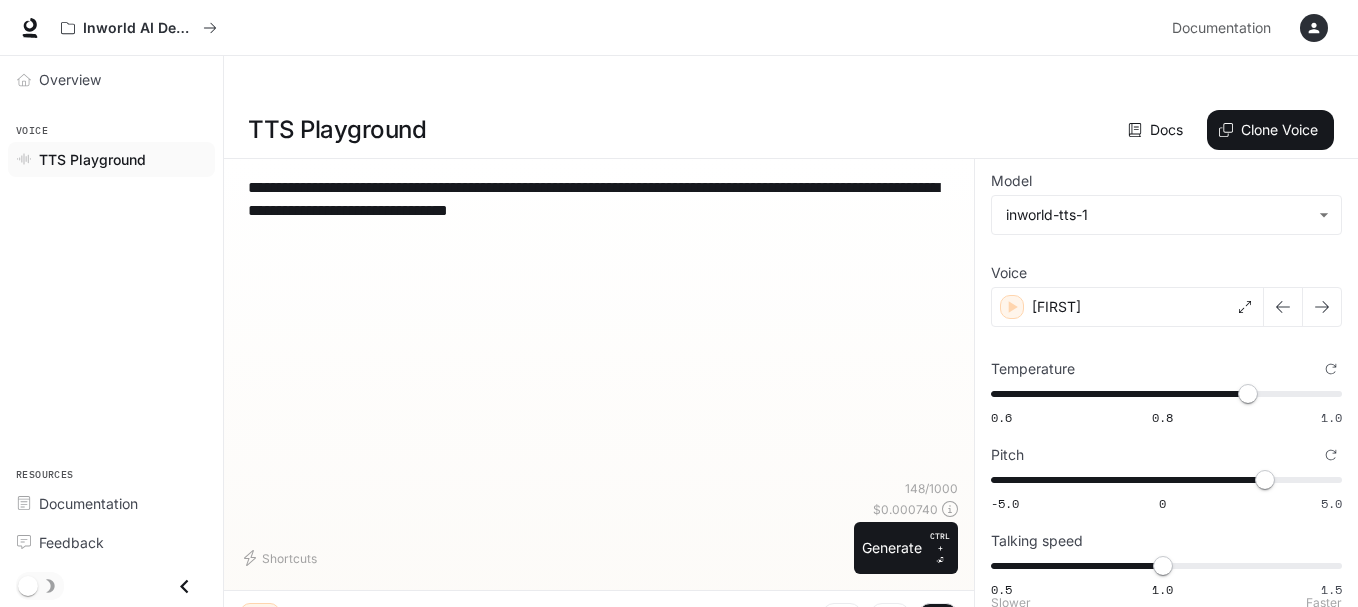 type on "*" 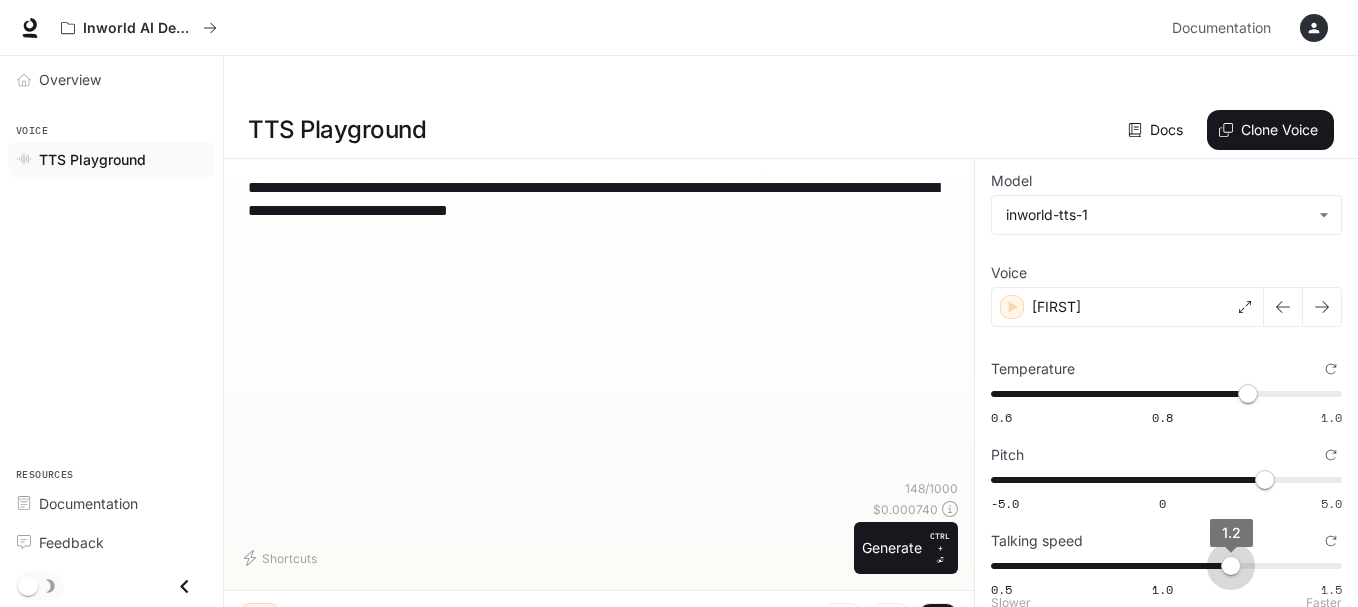 type on "***" 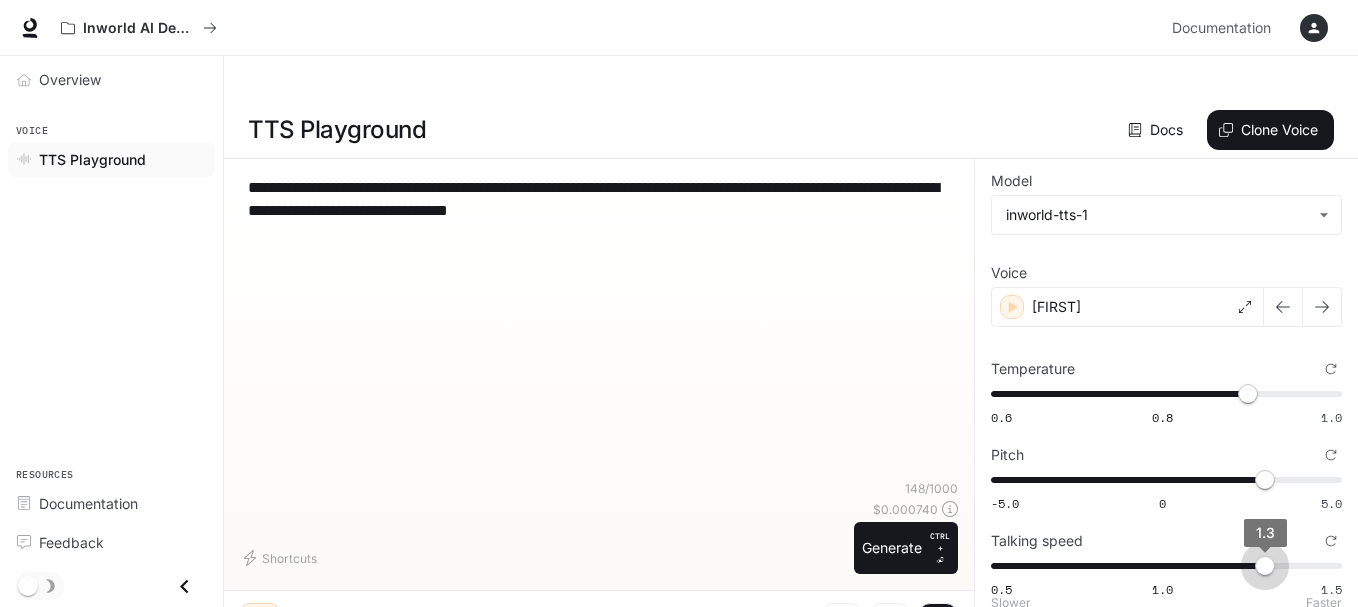 type on "***" 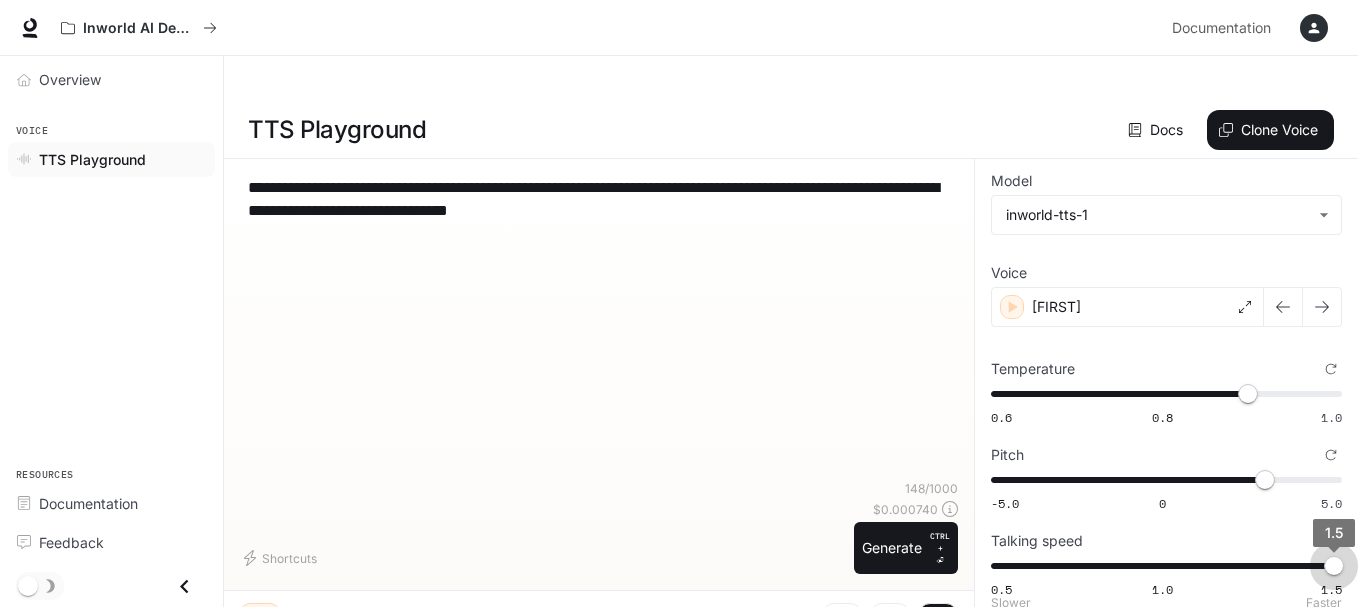 drag, startPoint x: 1218, startPoint y: 511, endPoint x: 1341, endPoint y: 526, distance: 123.911255 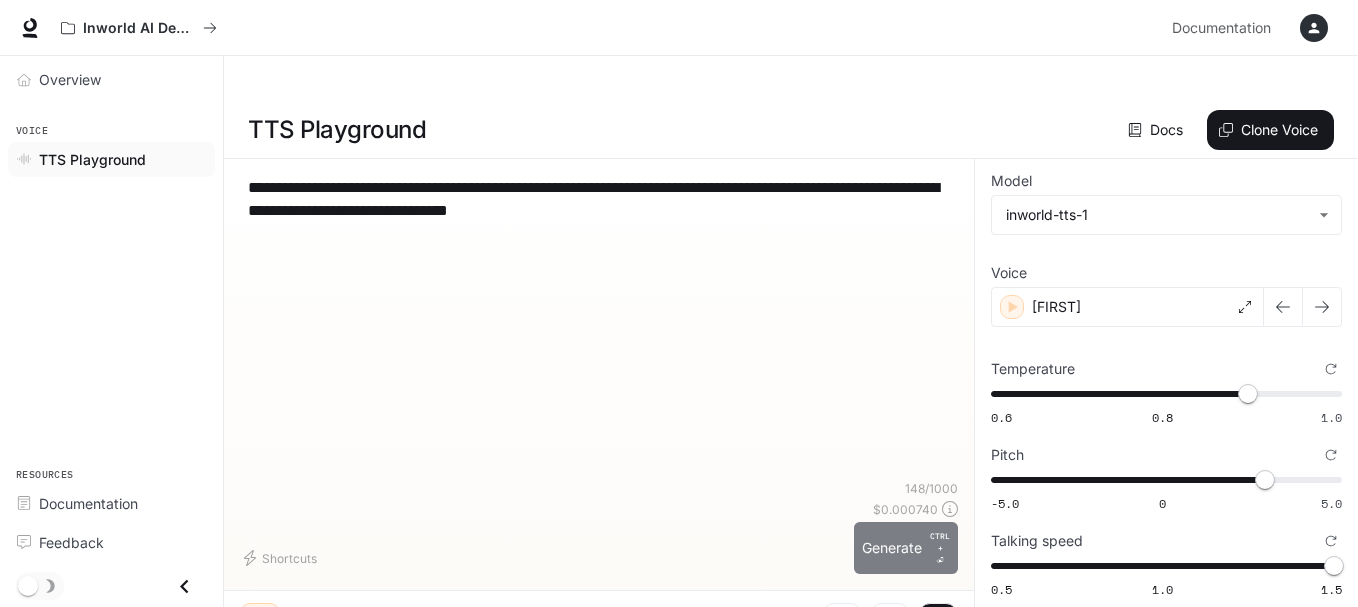 click on "Generate CTRL +  ⏎" at bounding box center [906, 548] 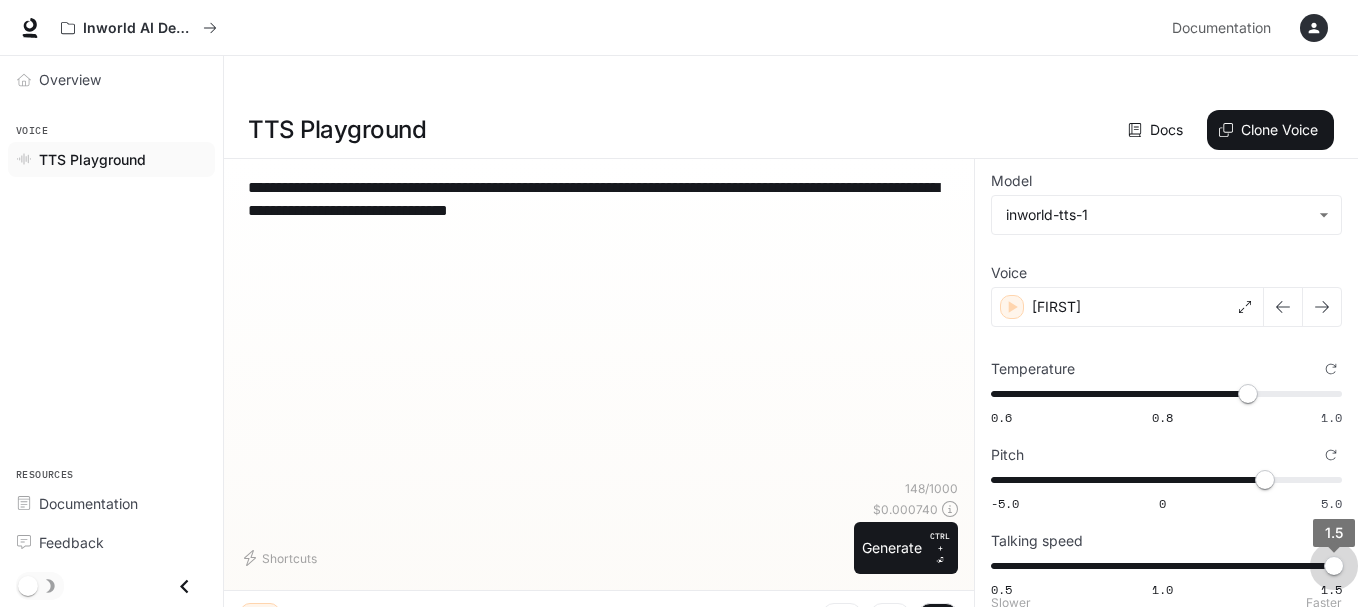 type on "*" 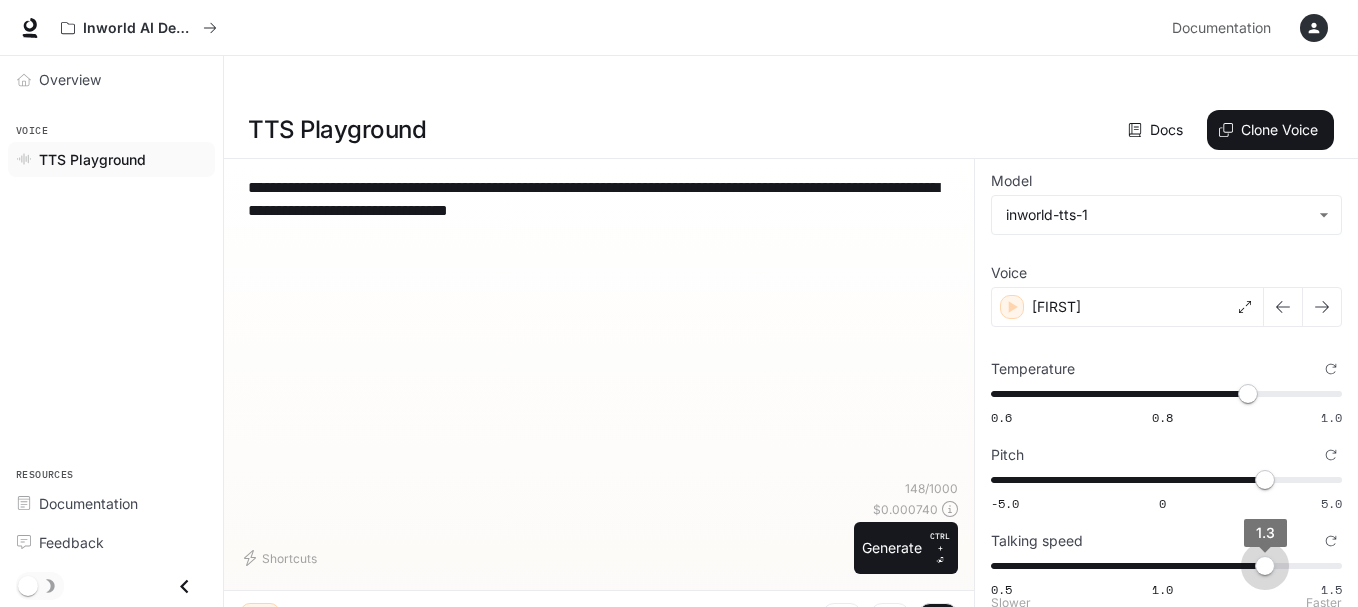 type on "***" 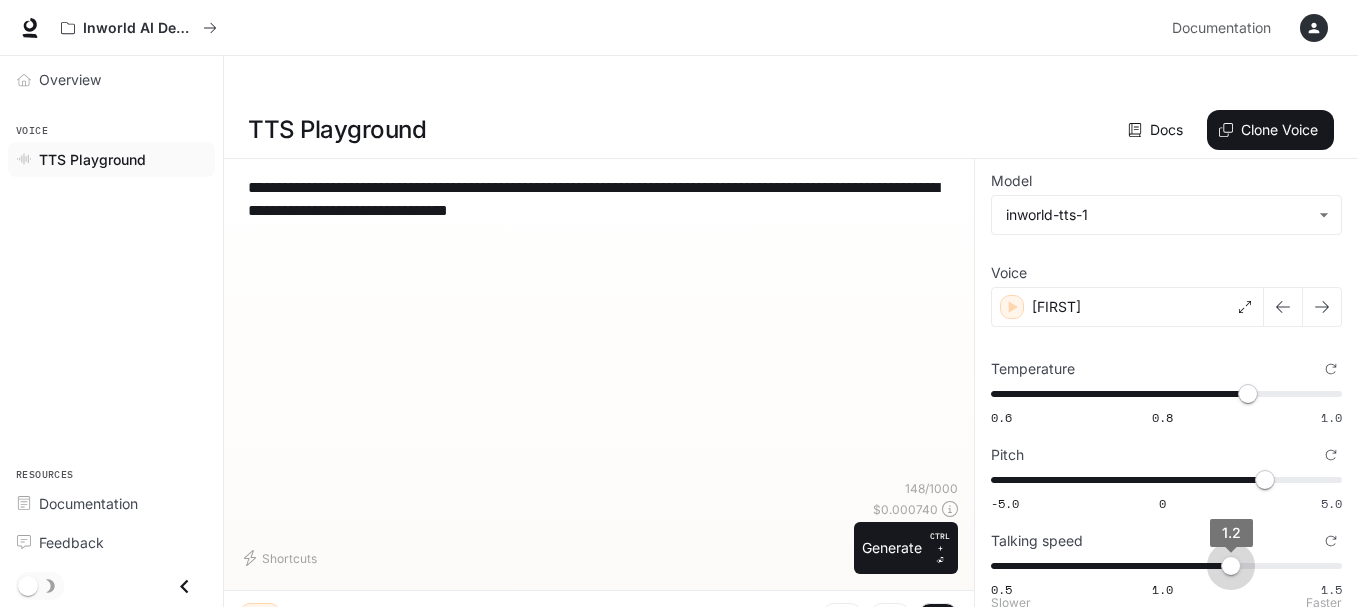 type on "***" 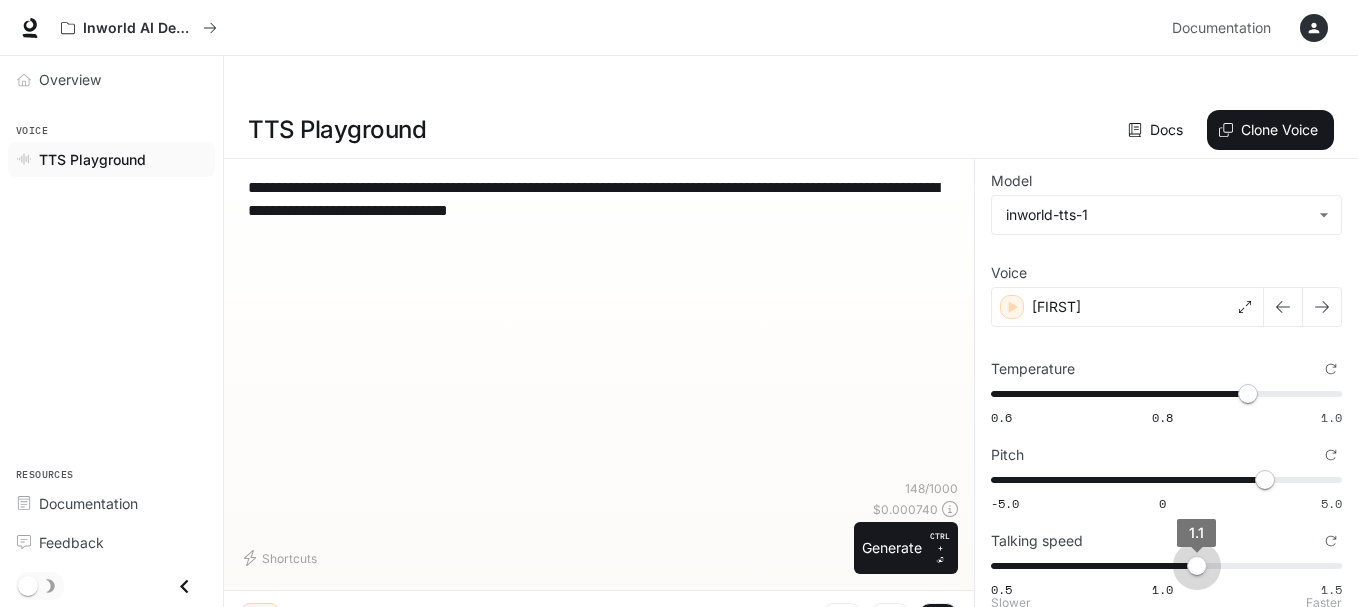 type on "***" 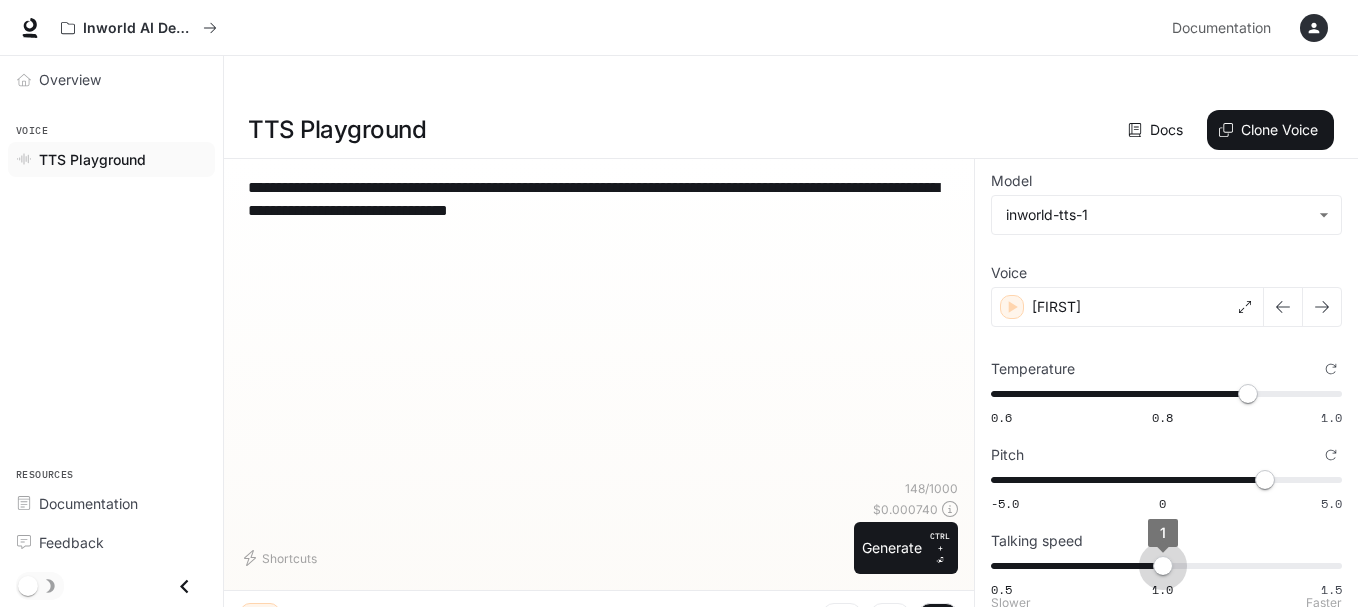drag, startPoint x: 1335, startPoint y: 518, endPoint x: 1170, endPoint y: 521, distance: 165.02727 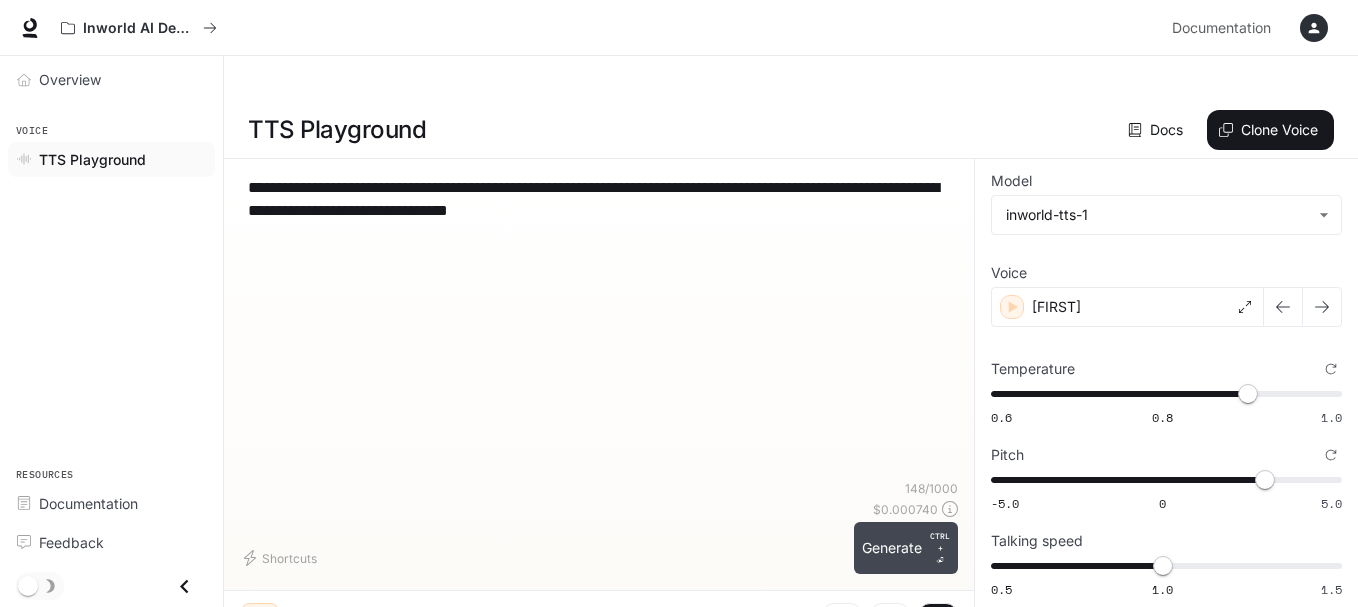 type on "*" 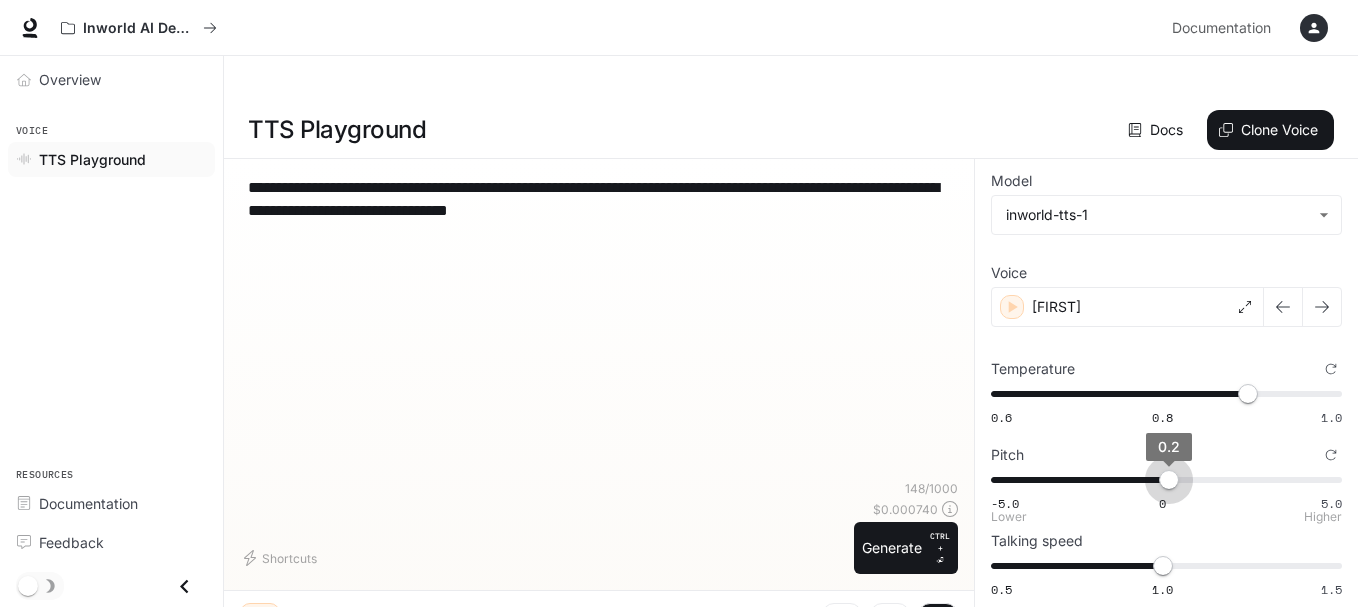 type on "****" 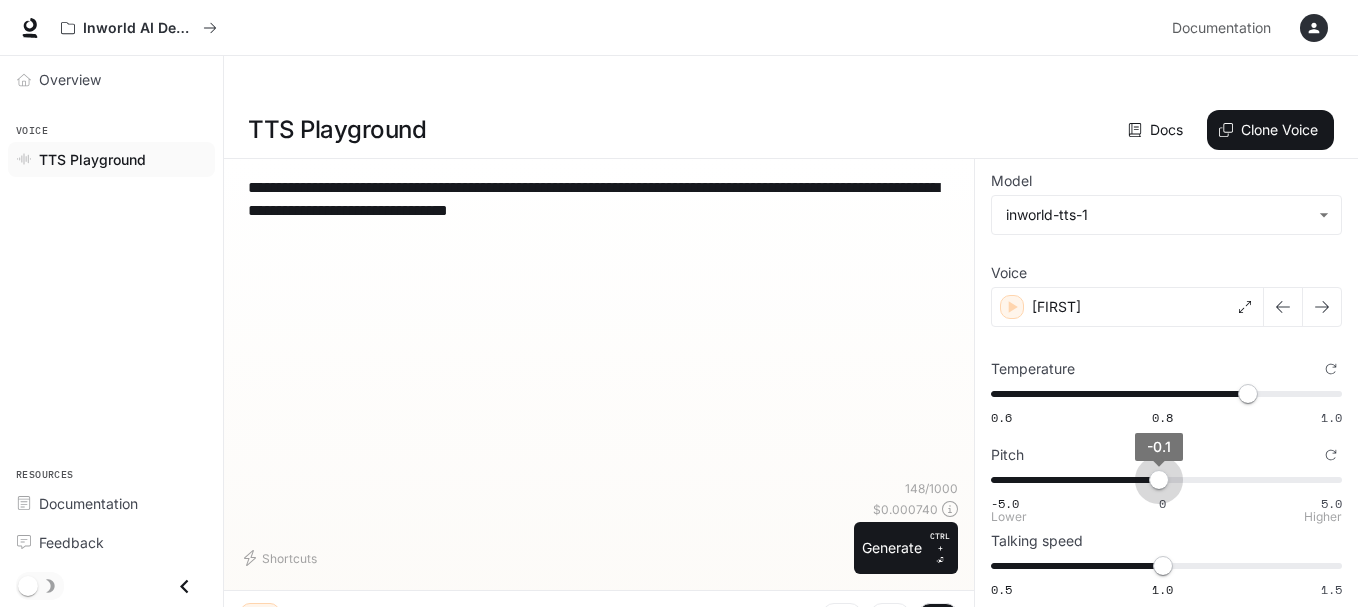 drag, startPoint x: 1263, startPoint y: 438, endPoint x: 1160, endPoint y: 445, distance: 103.23759 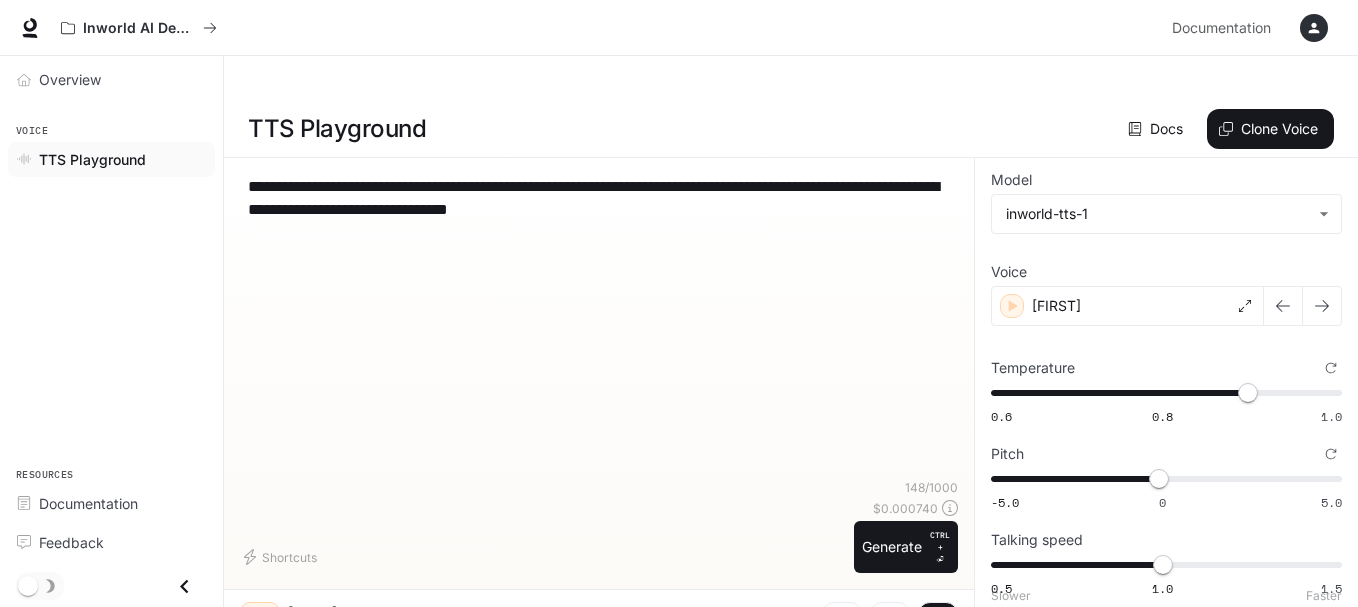 scroll, scrollTop: 0, scrollLeft: 0, axis: both 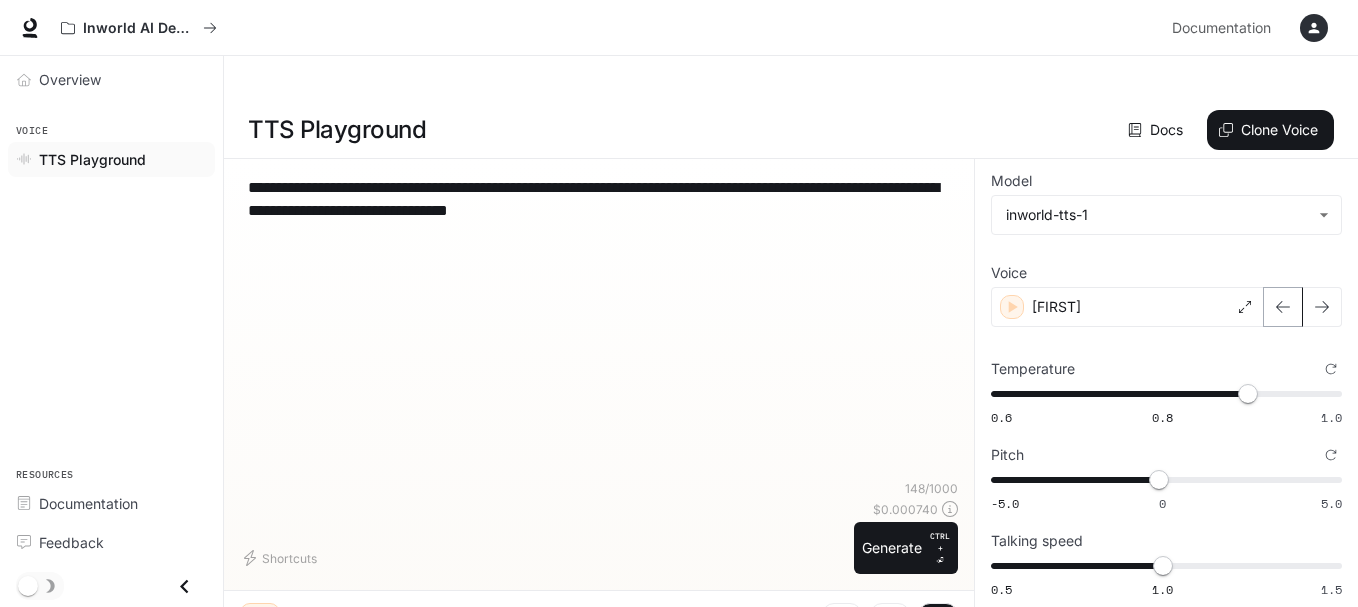 click 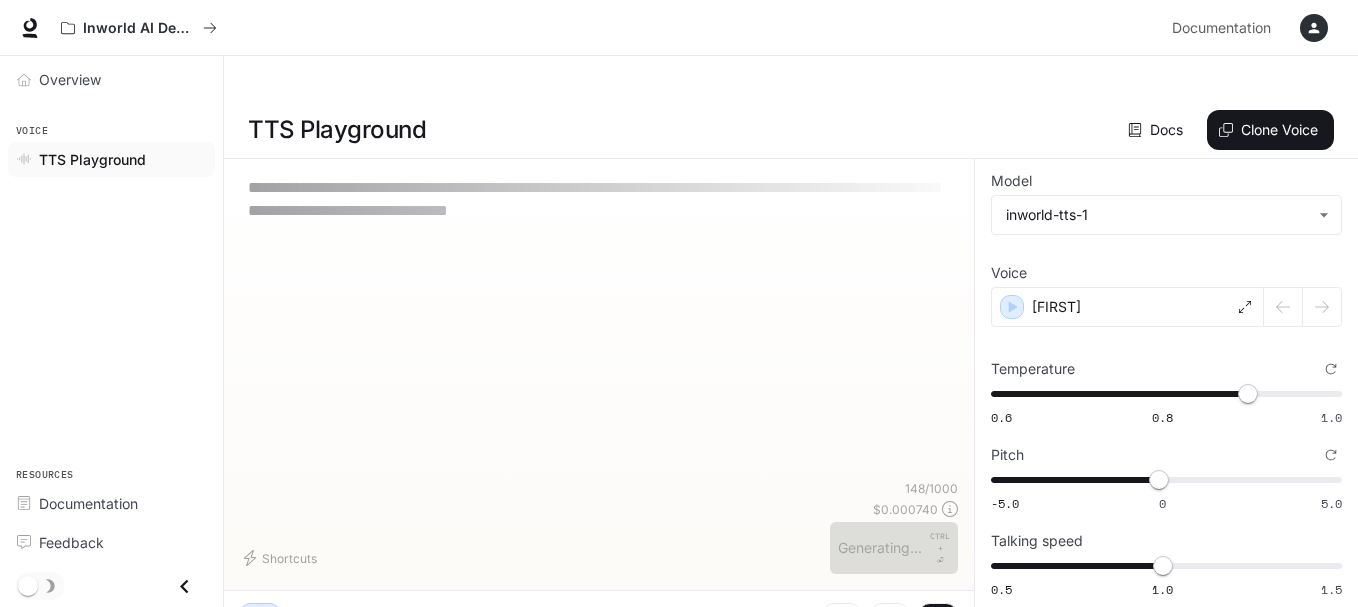 click at bounding box center (1303, 307) 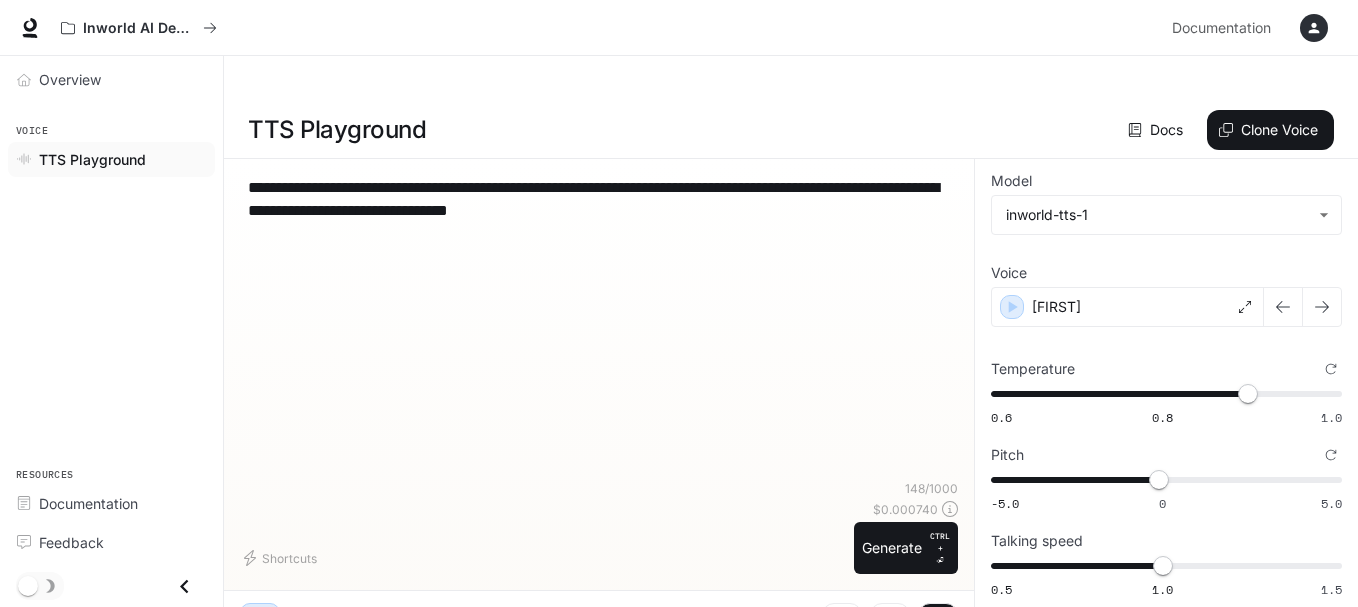 click 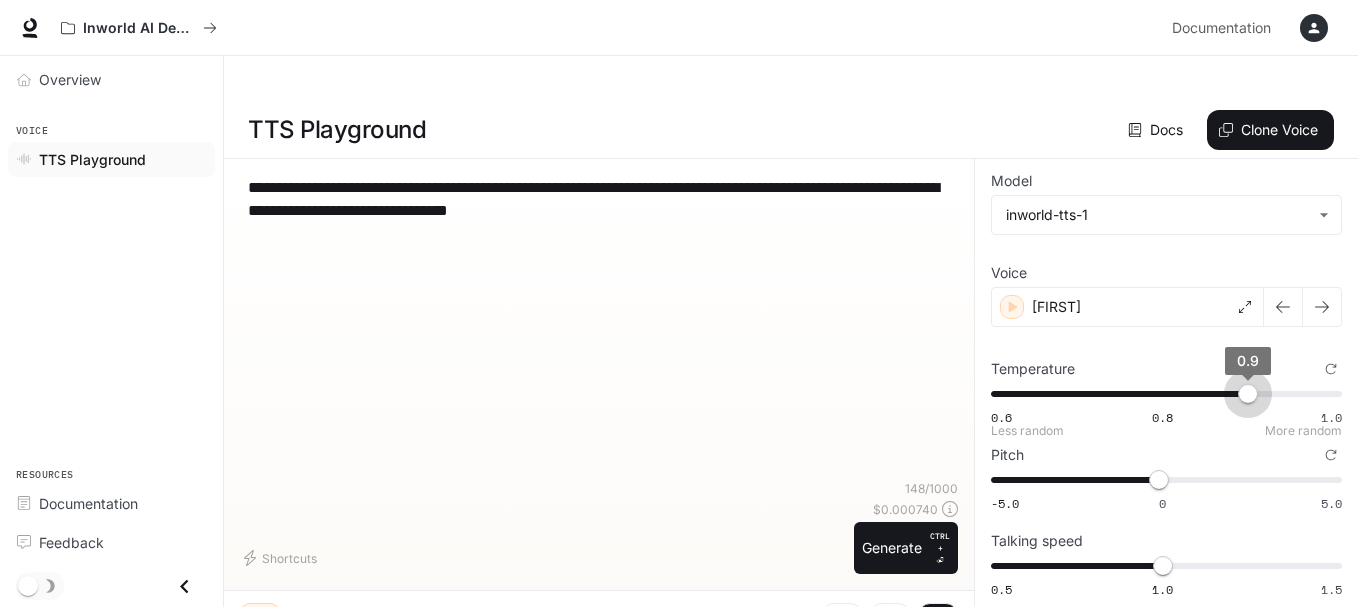 type on "***" 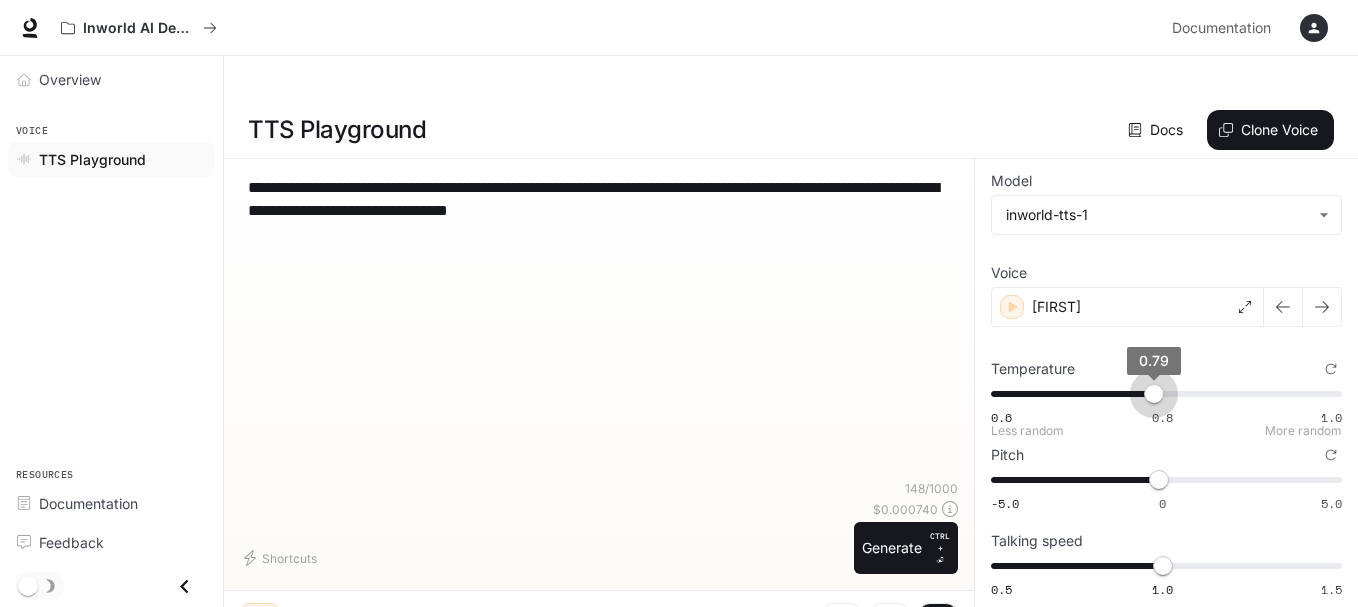 type on "***" 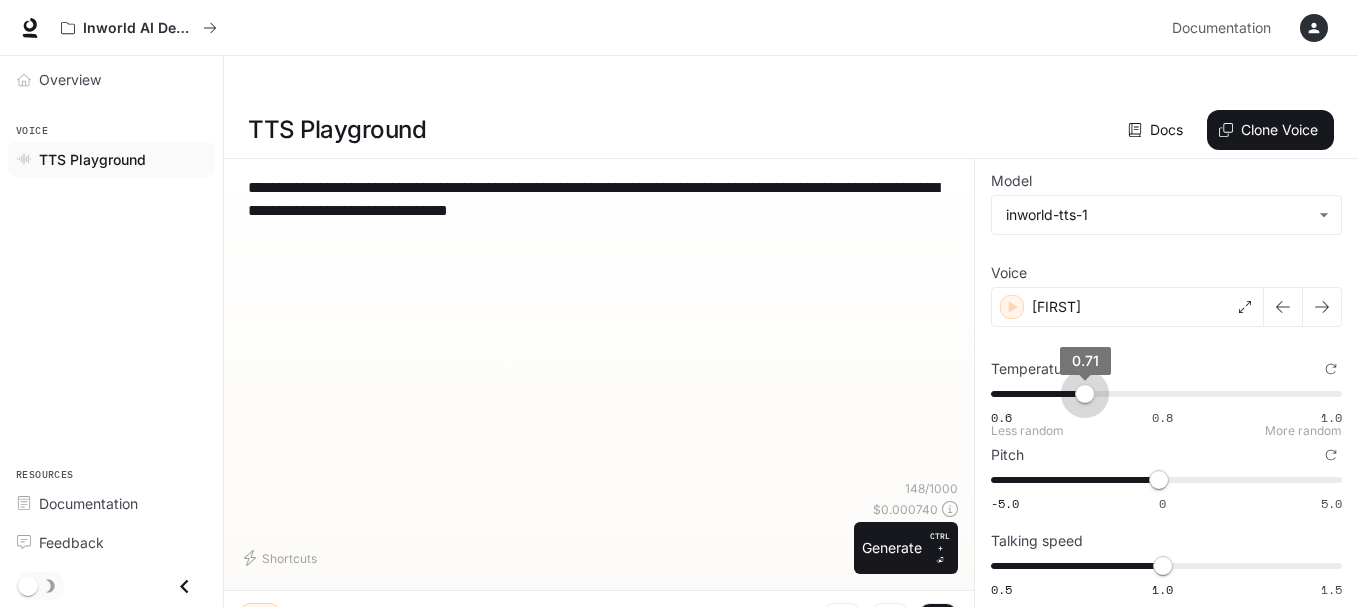 type on "***" 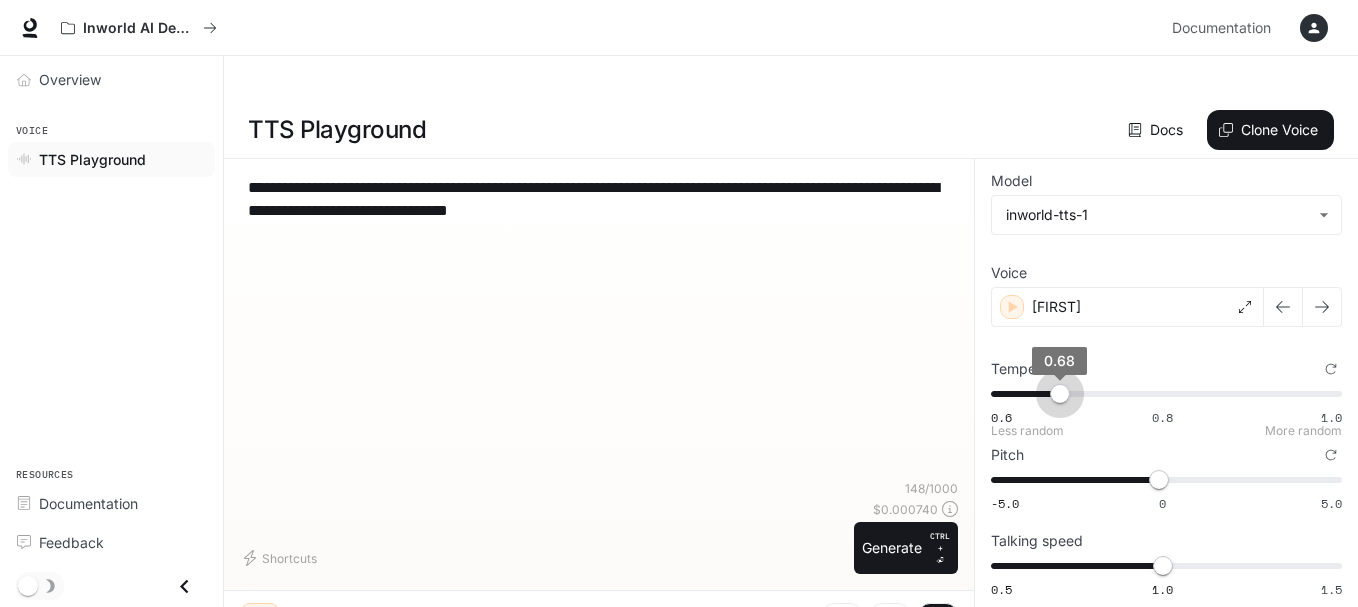 type on "***" 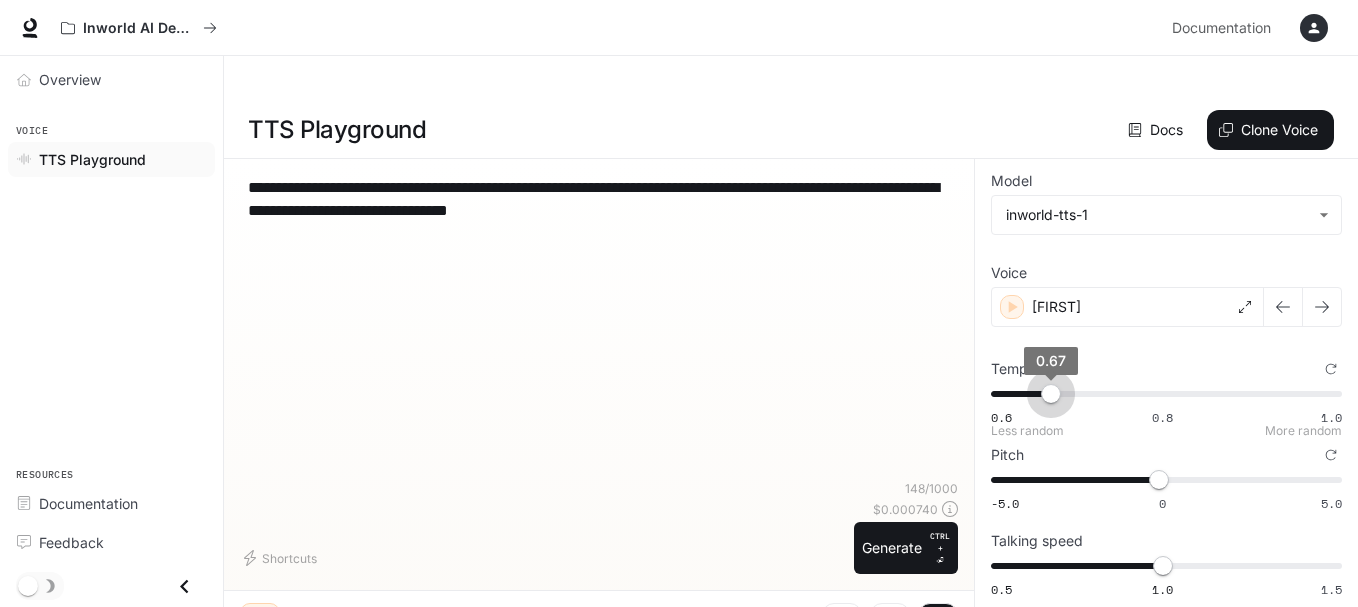 drag, startPoint x: 1245, startPoint y: 350, endPoint x: 1049, endPoint y: 356, distance: 196.09181 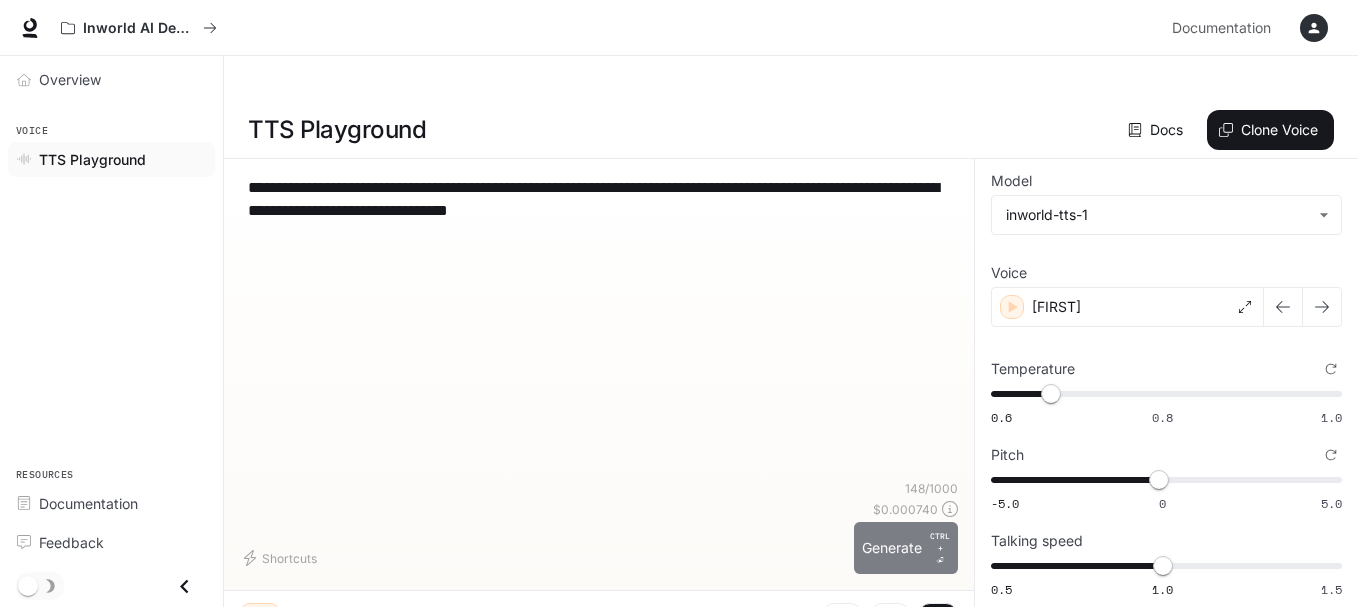 click on "Generate CTRL +  ⏎" at bounding box center [906, 548] 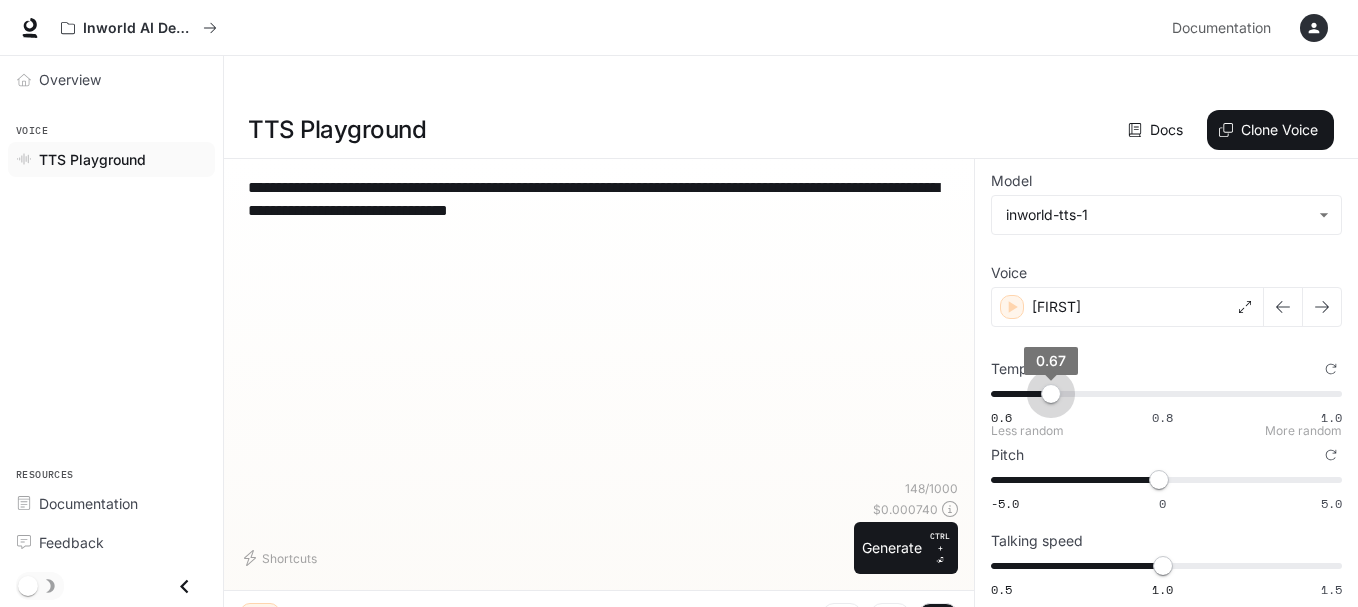 type on "***" 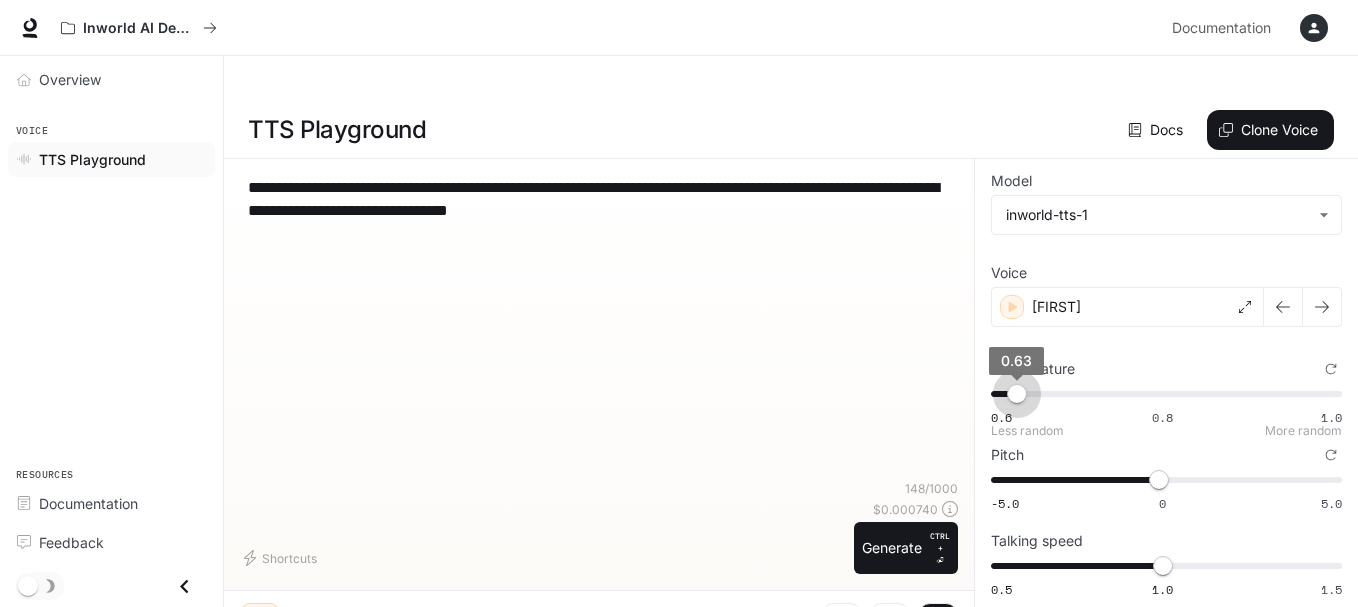 type on "***" 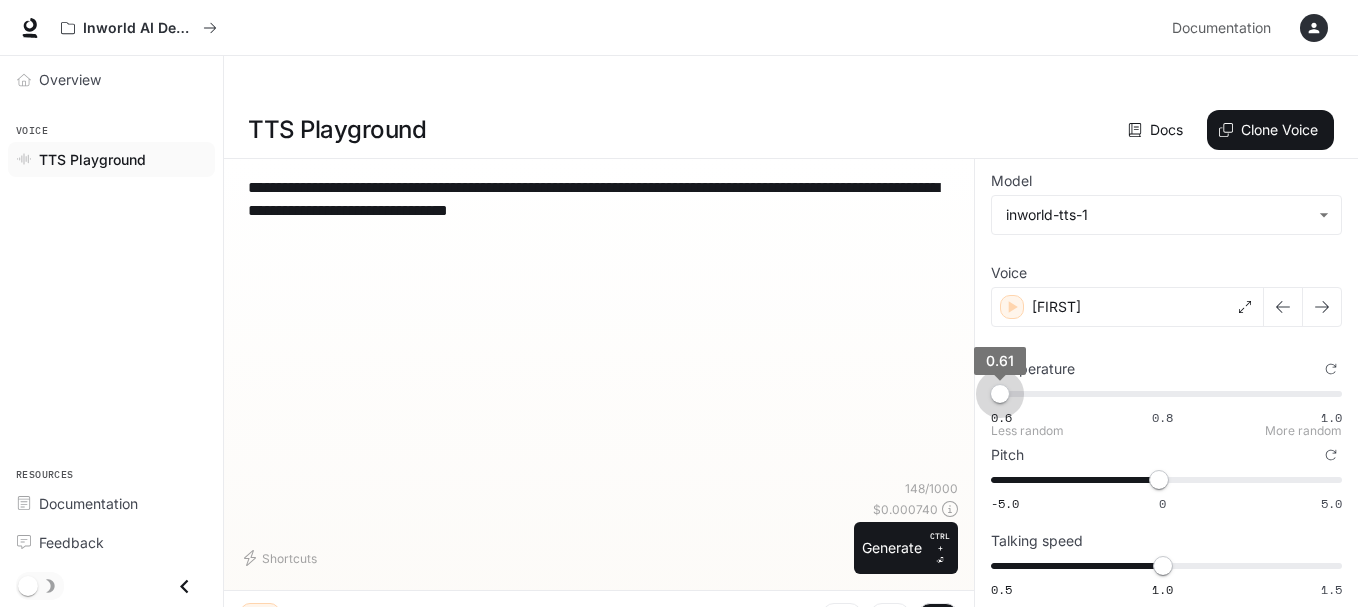 drag, startPoint x: 1051, startPoint y: 349, endPoint x: 995, endPoint y: 357, distance: 56.568542 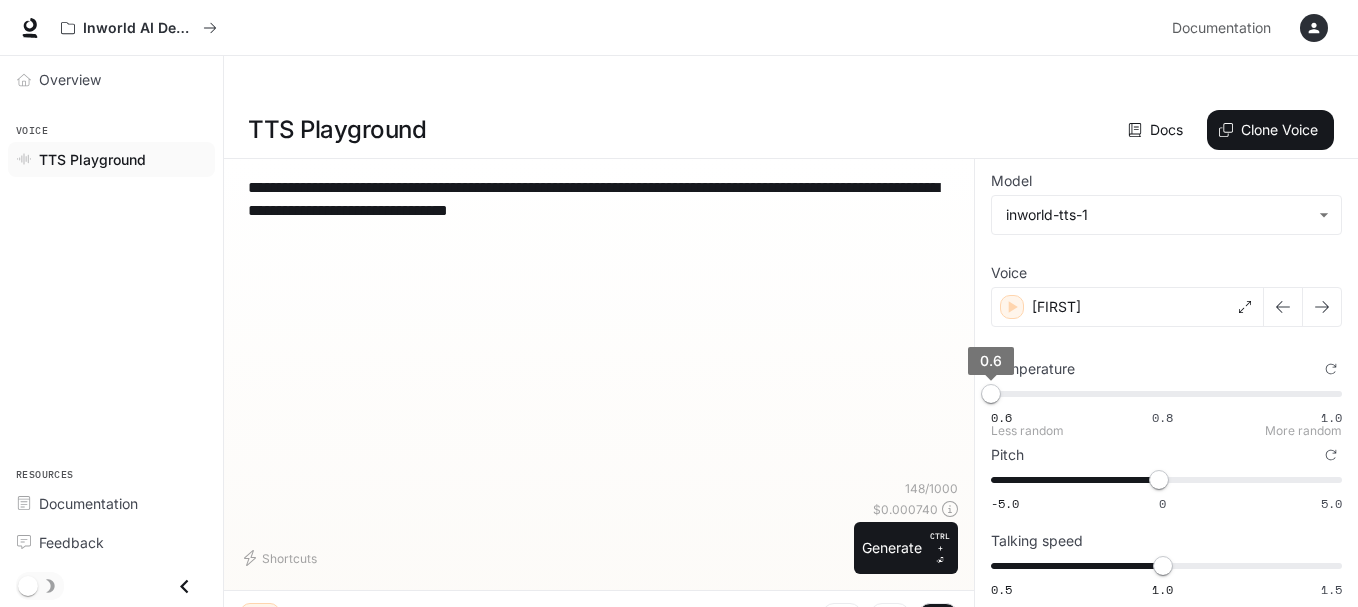 type on "*" 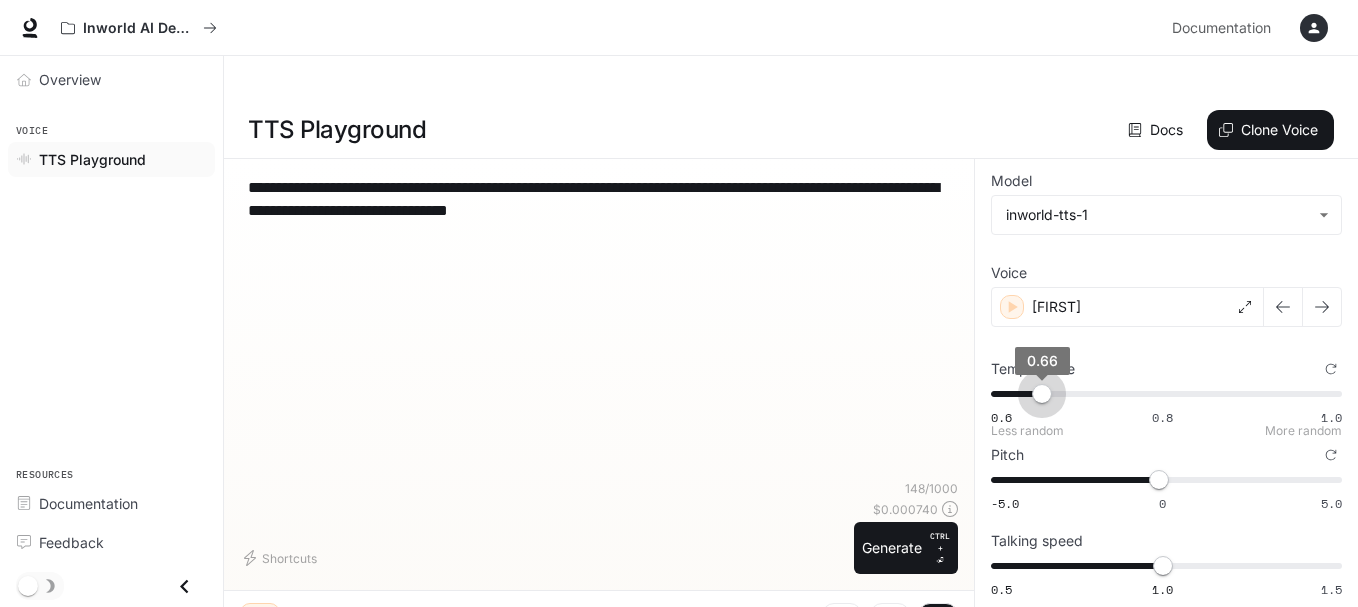 type on "*" 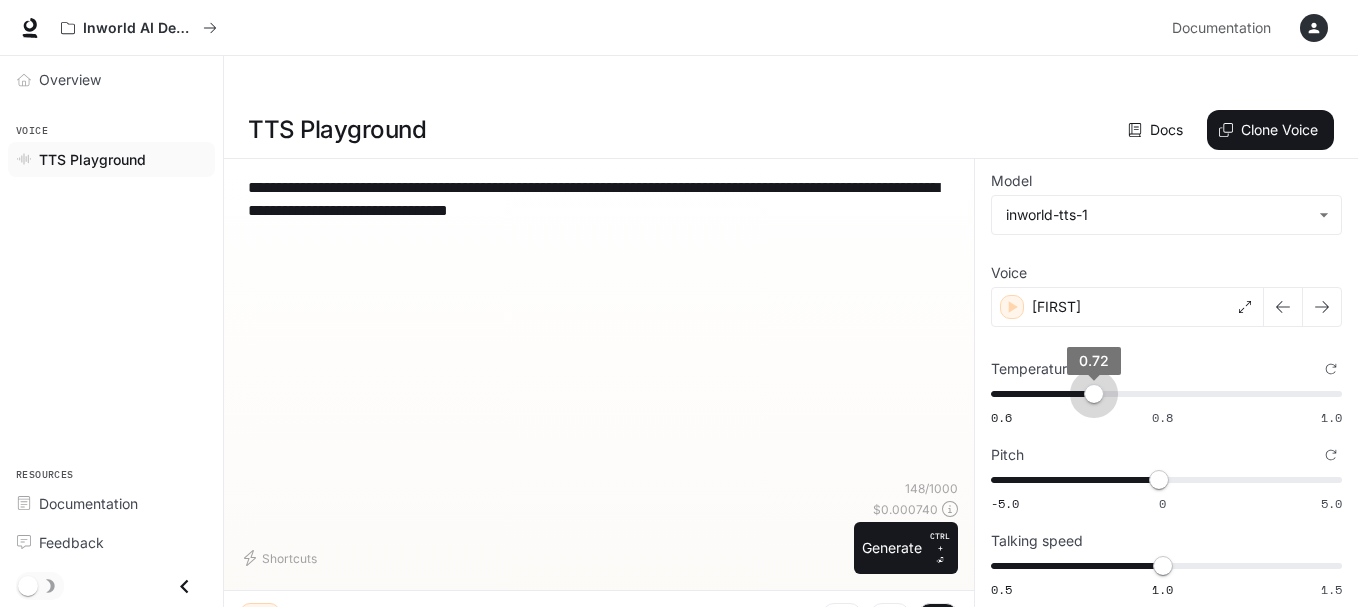 type on "*" 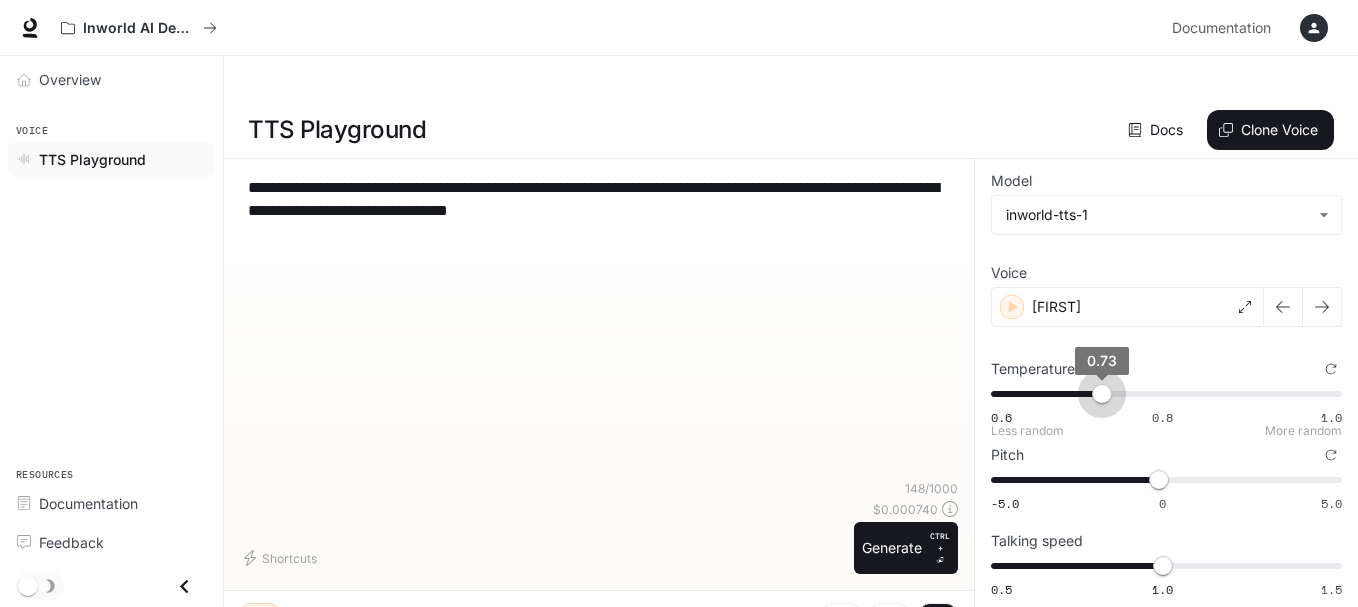 drag, startPoint x: 995, startPoint y: 355, endPoint x: 1104, endPoint y: 330, distance: 111.83023 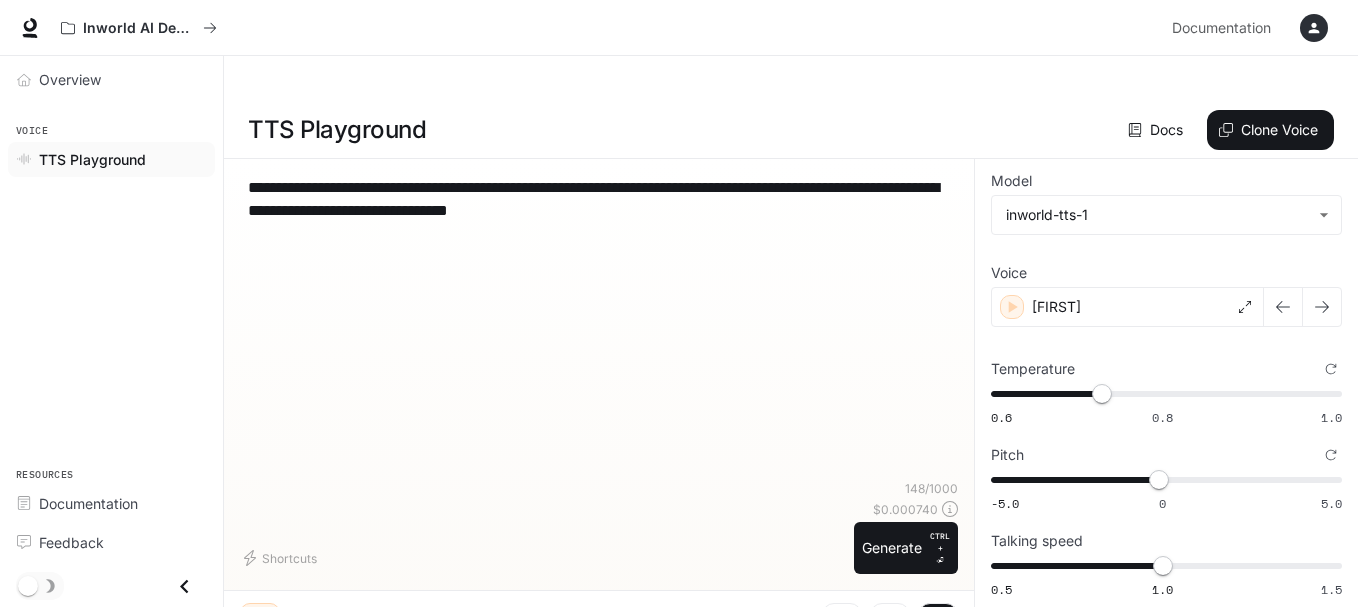 click at bounding box center (938, 623) 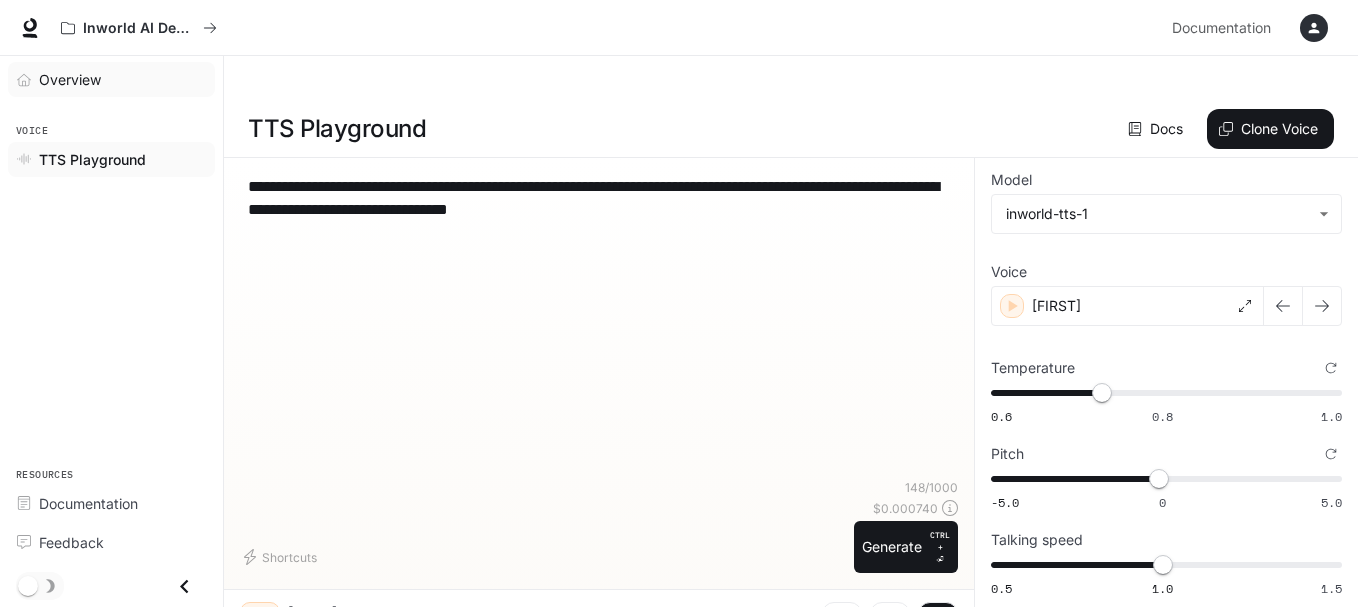 click on "Overview" at bounding box center [70, 79] 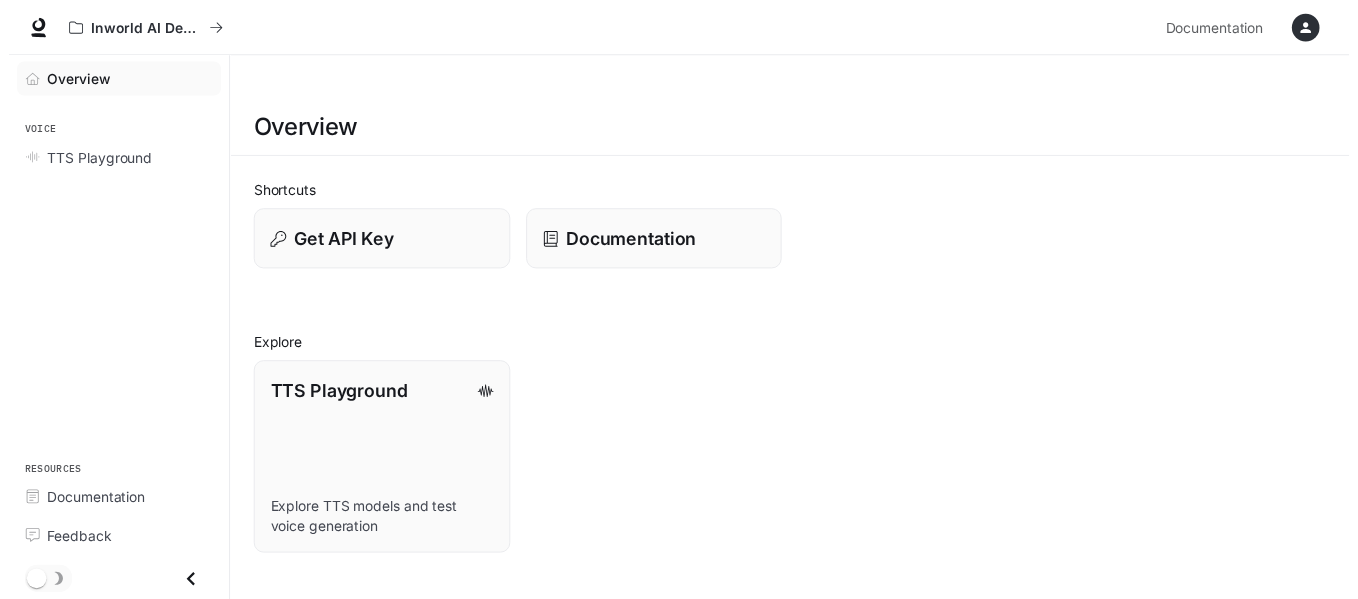 scroll, scrollTop: 0, scrollLeft: 0, axis: both 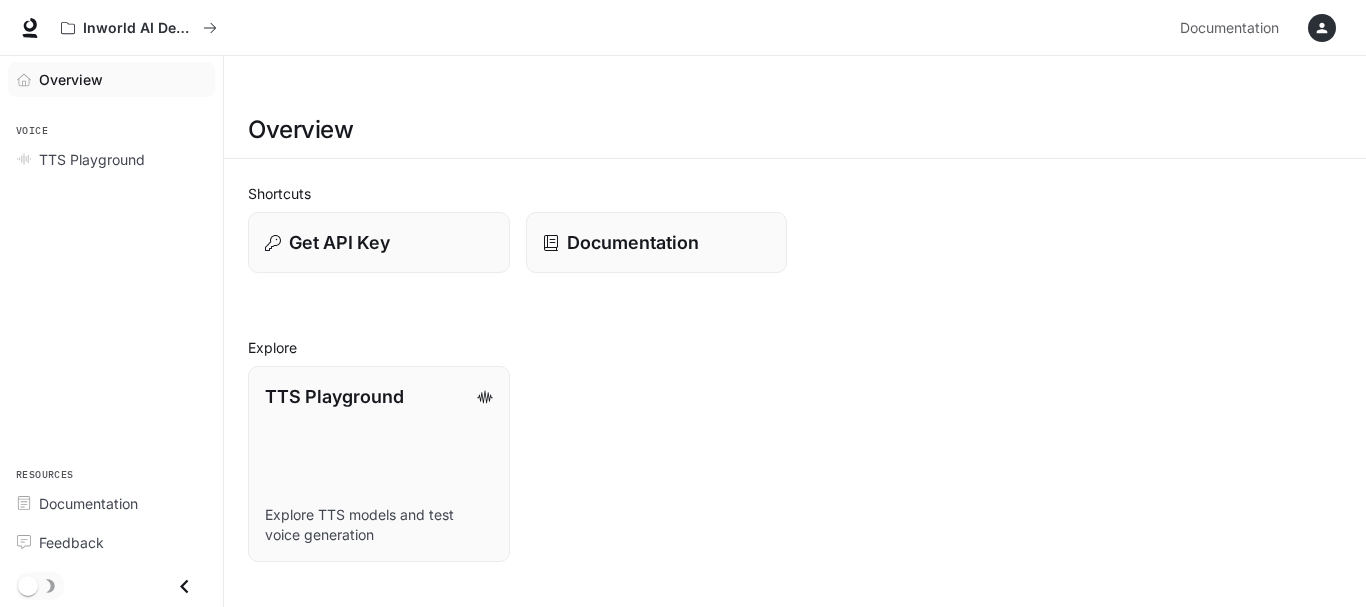 click 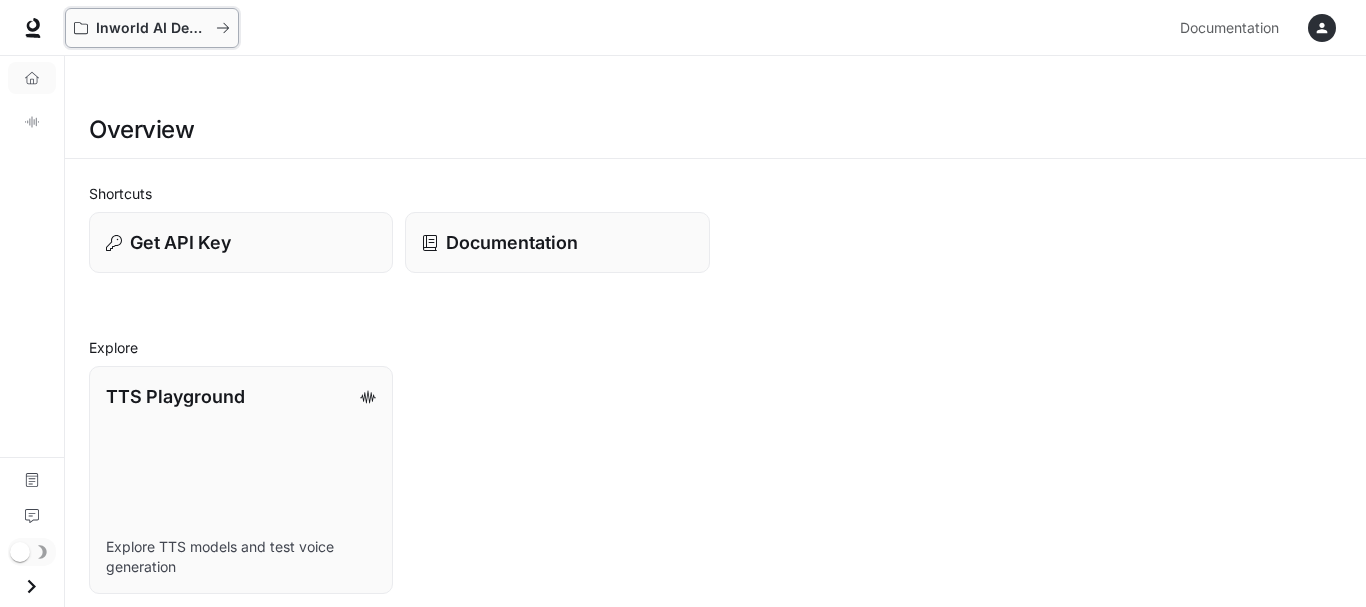 click on "Inworld AI Demos" at bounding box center [152, 28] 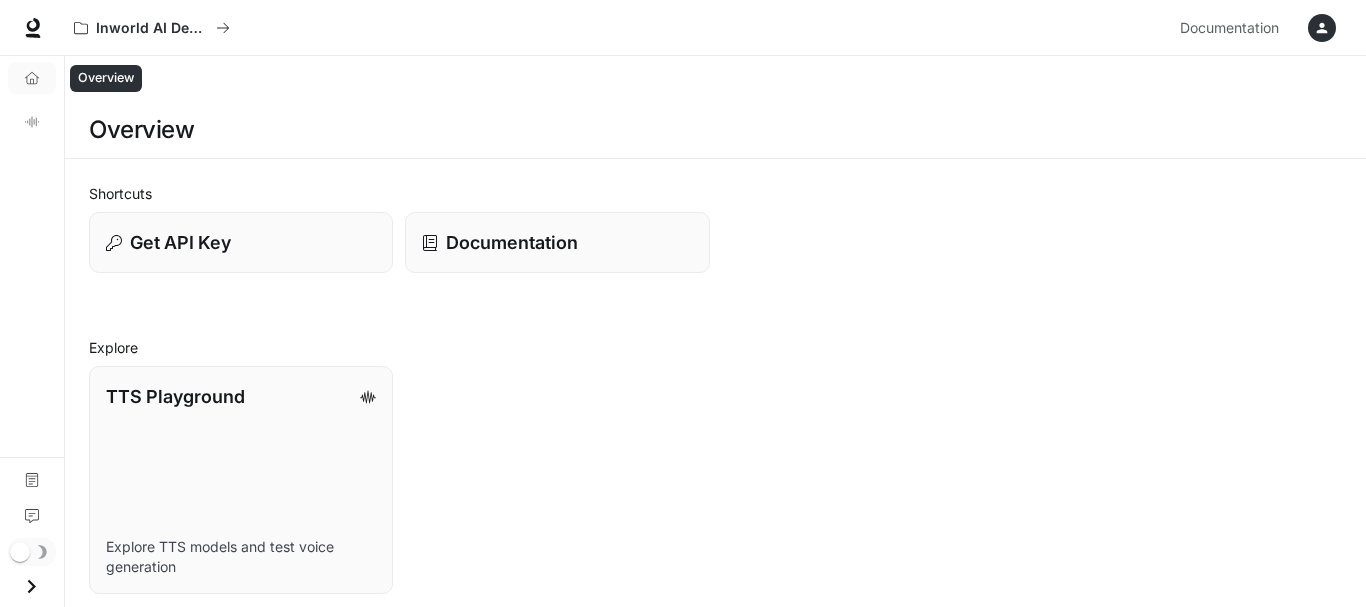 click on "Overview" at bounding box center (32, 78) 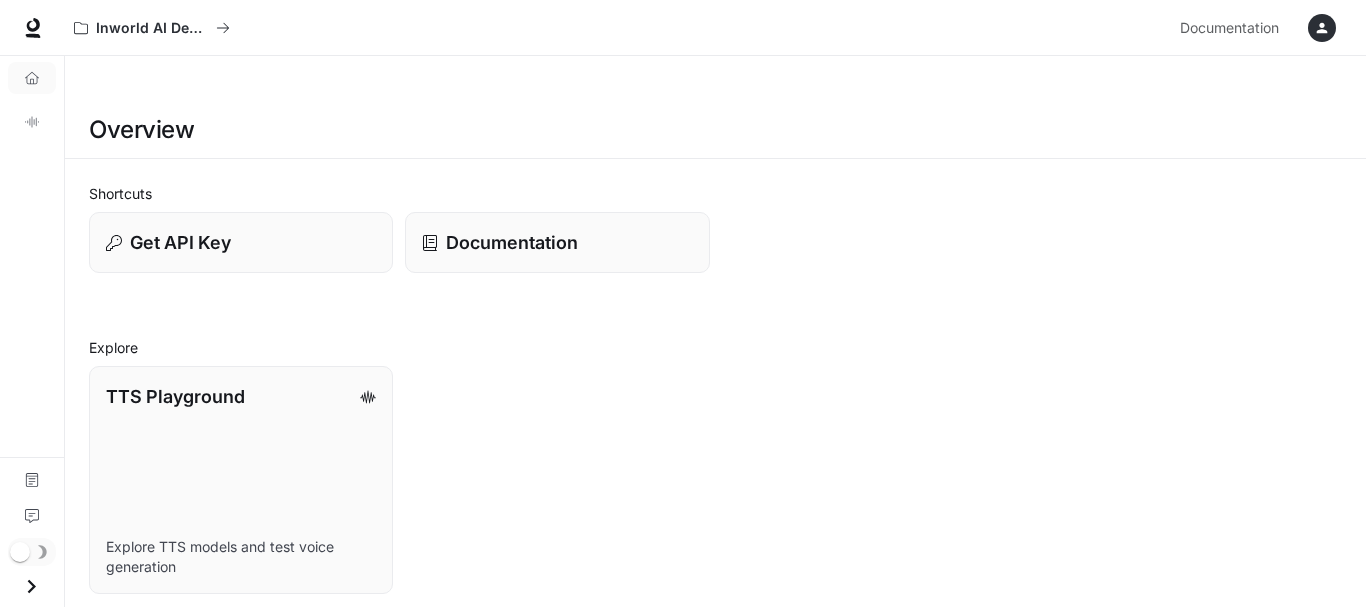 click 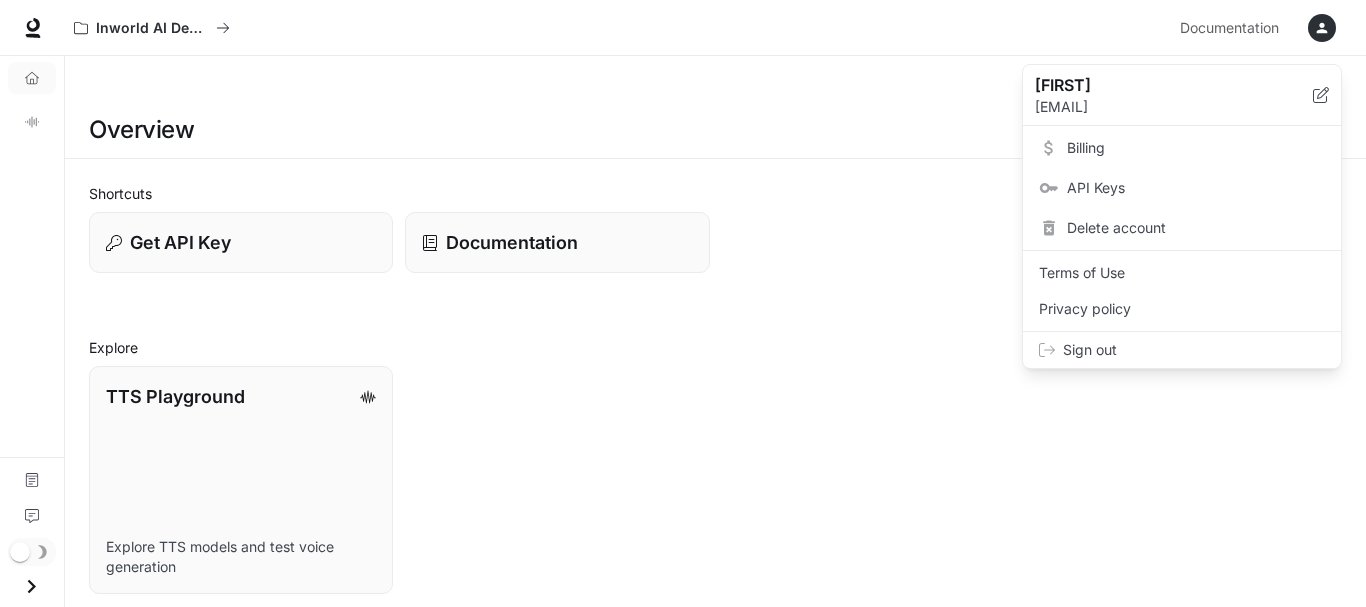 click on "Billing" at bounding box center [1196, 148] 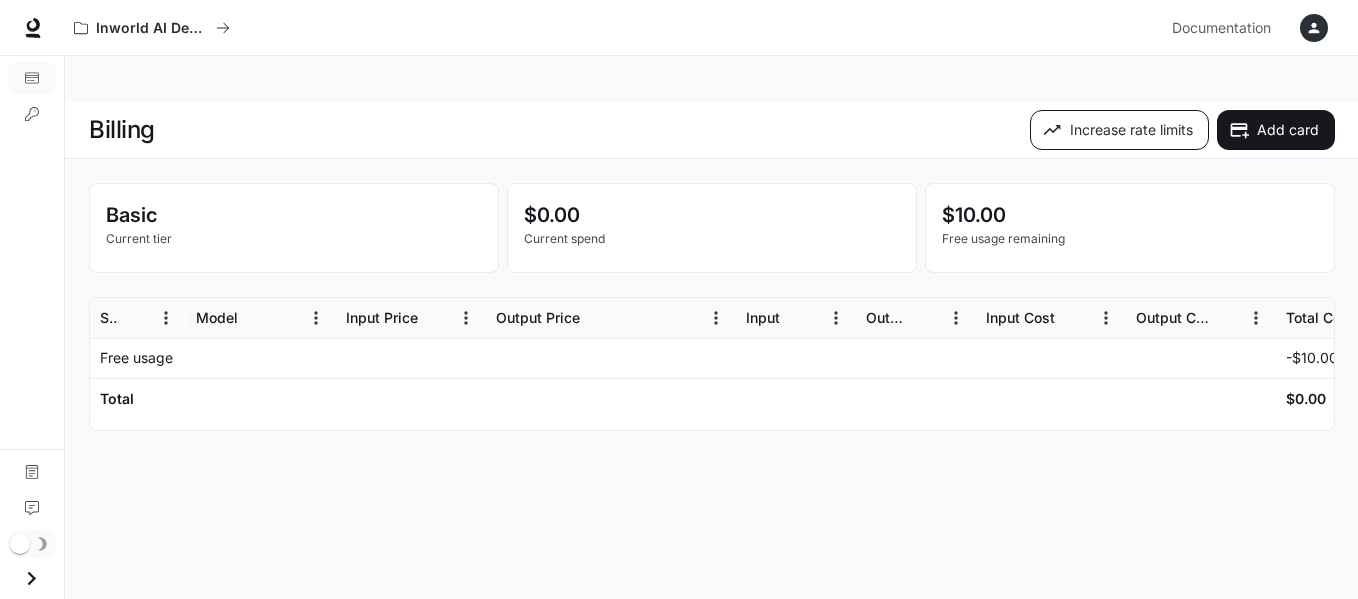 click 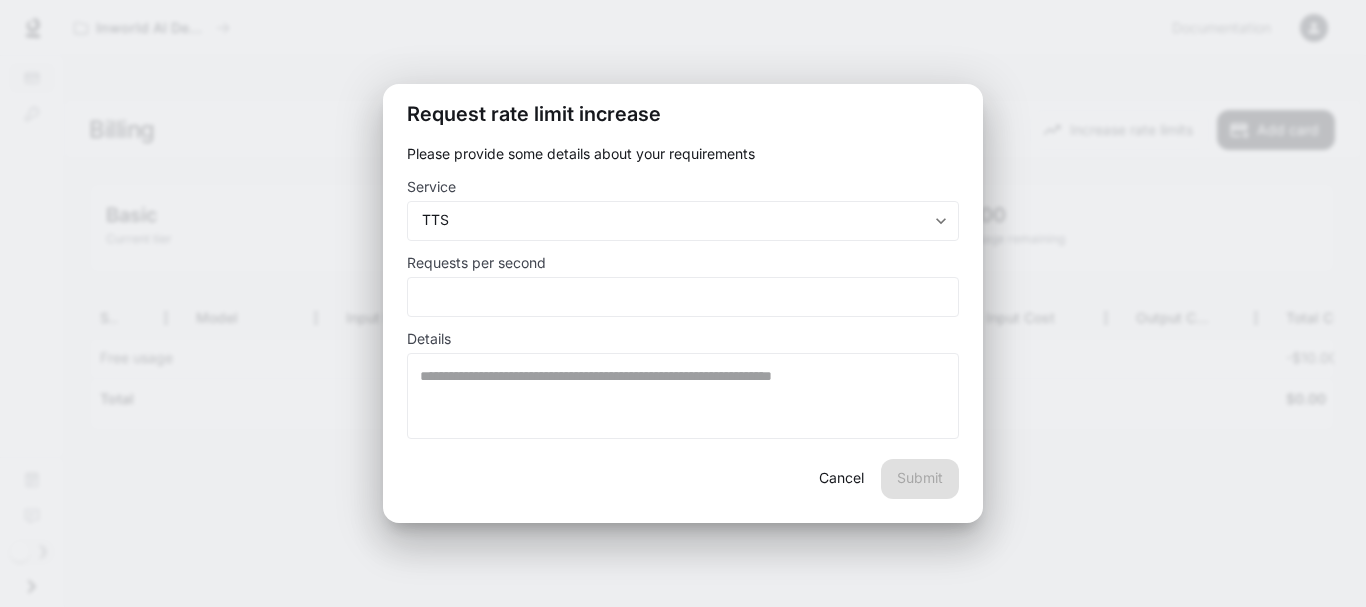 click on "Request rate limit increase Please provide some details about your requirements Service TTS *** ​ Requests per second * ​ Details * ​ Cancel Submit" at bounding box center (683, 303) 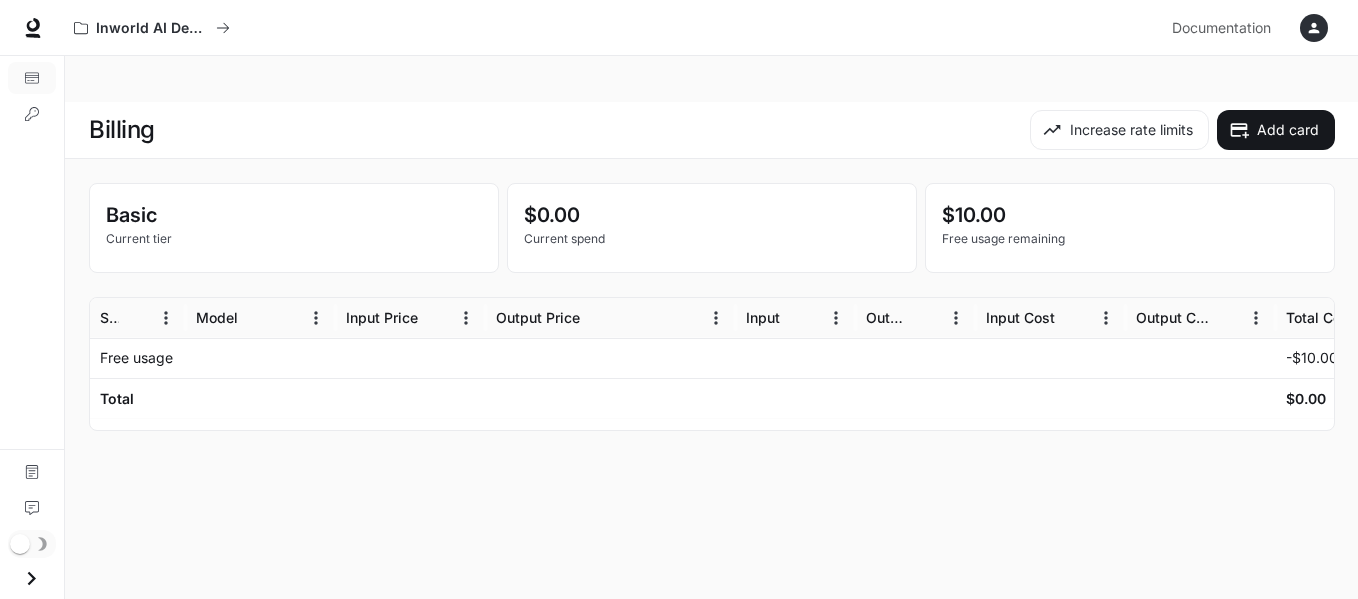 click at bounding box center [1314, 28] 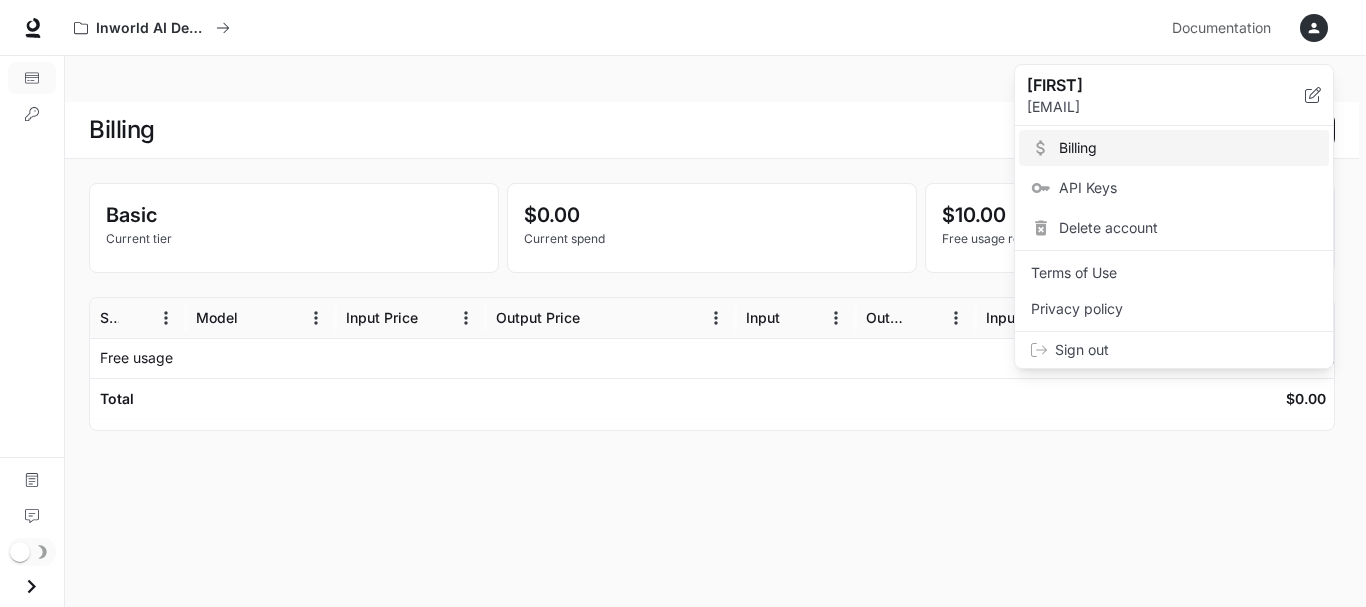 drag, startPoint x: 689, startPoint y: 455, endPoint x: 327, endPoint y: 432, distance: 362.72992 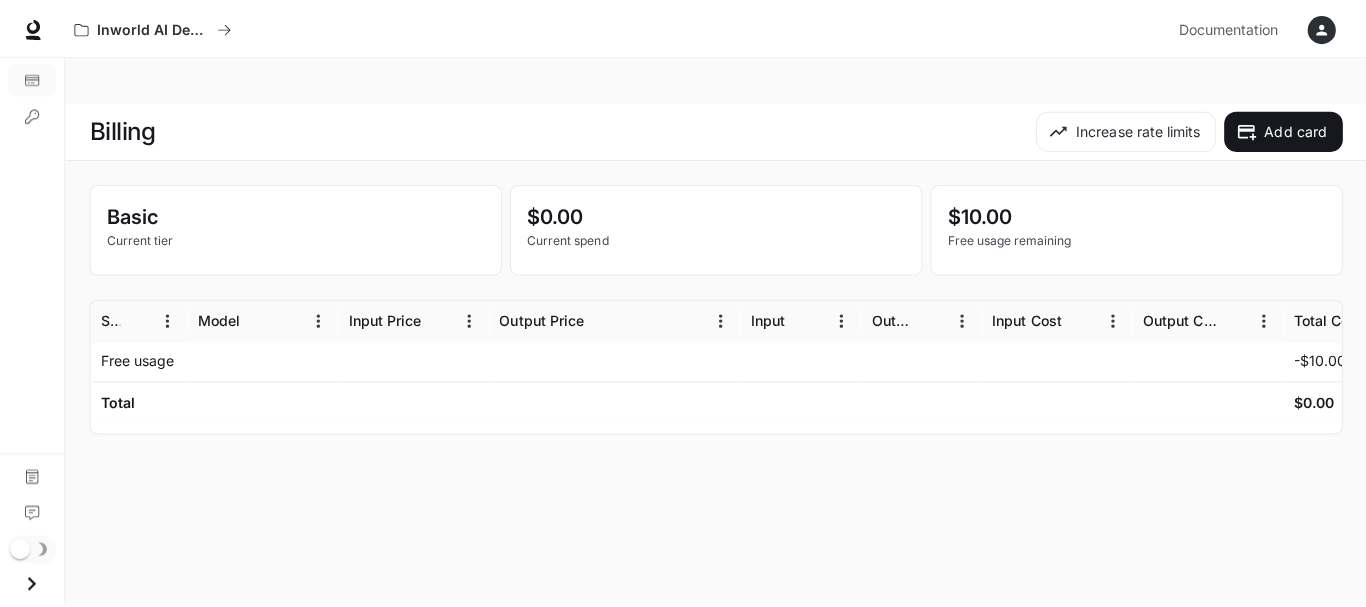 scroll, scrollTop: 0, scrollLeft: 0, axis: both 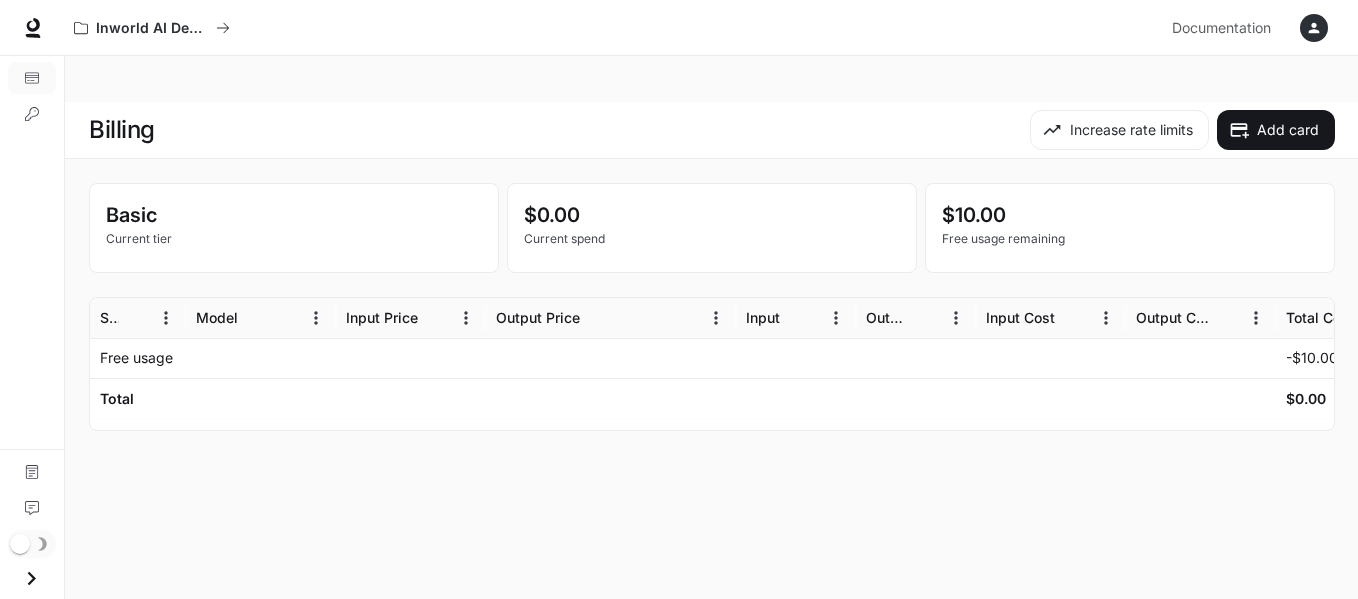 click on "Basic" at bounding box center [294, 215] 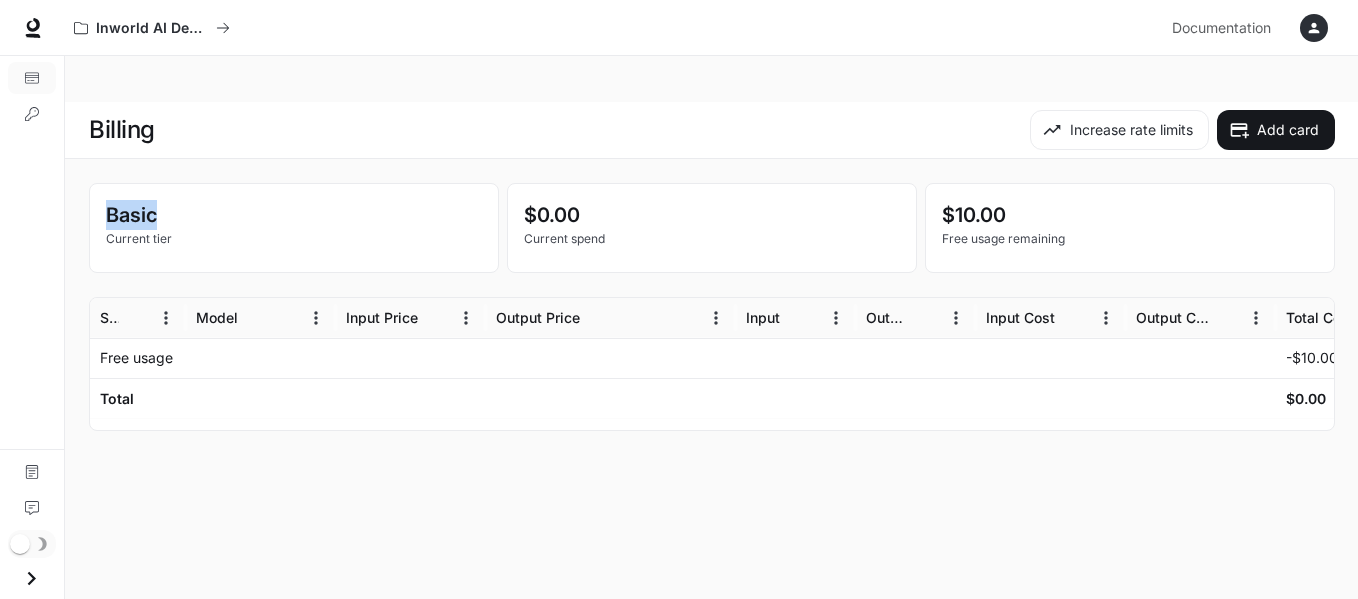 click on "Basic" at bounding box center [294, 215] 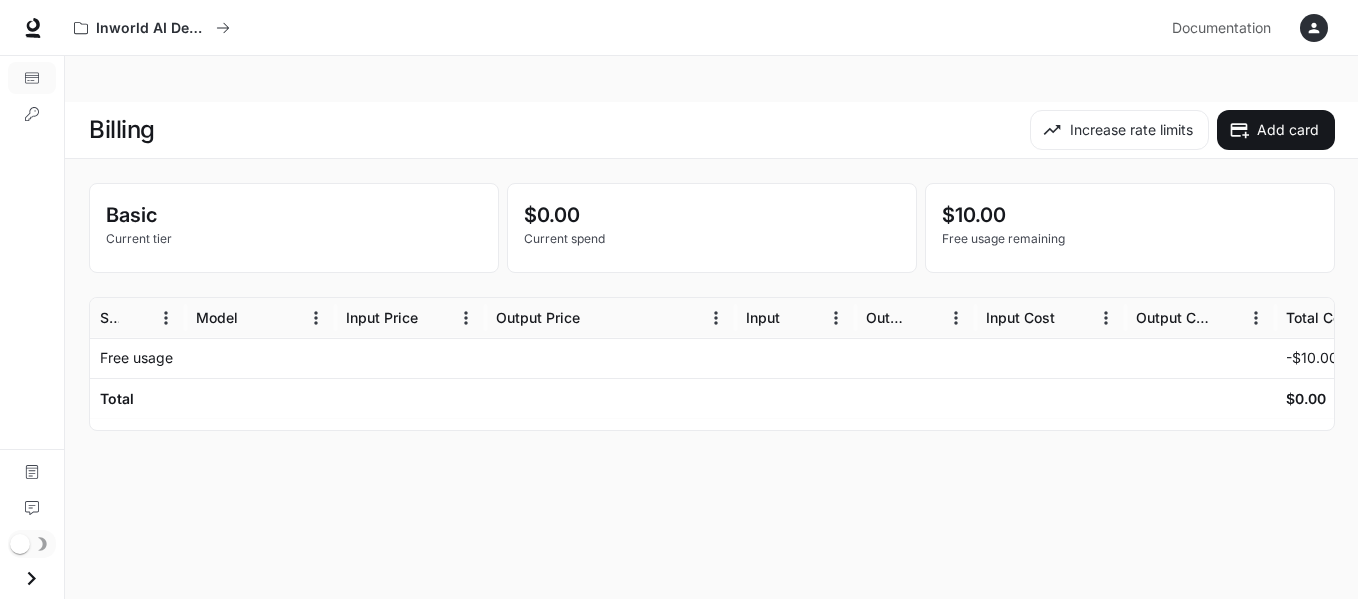 click on "Billing" at bounding box center (398, 130) 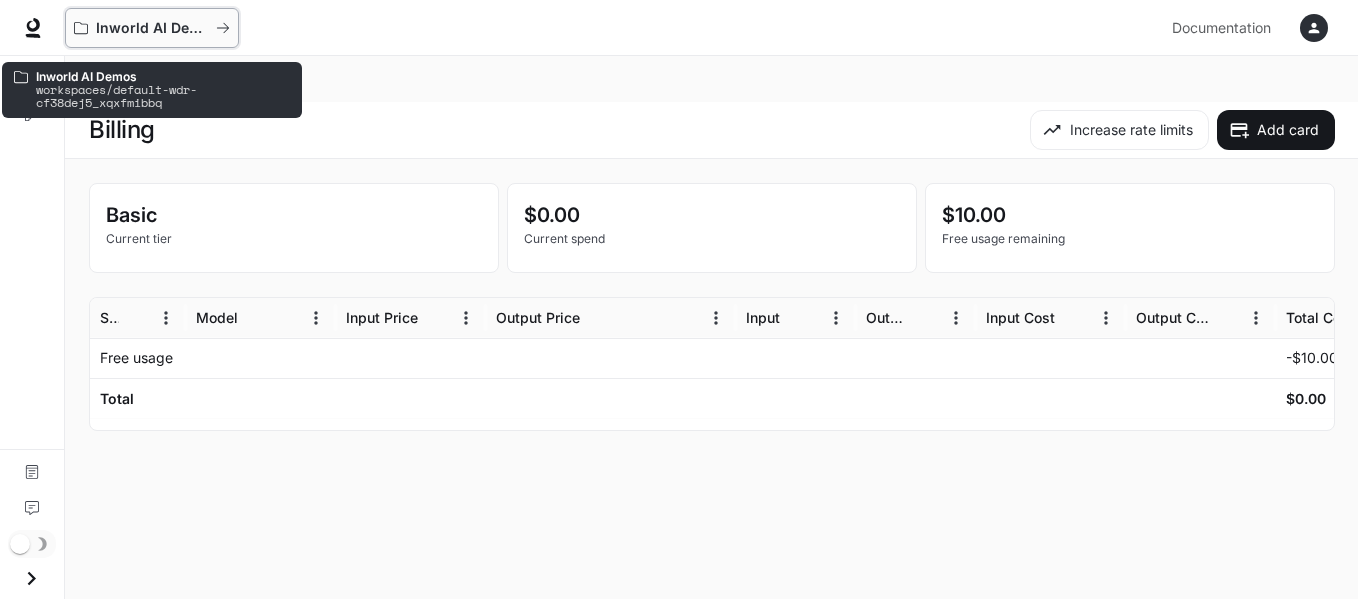 click on "Inworld AI Demos" at bounding box center (145, 28) 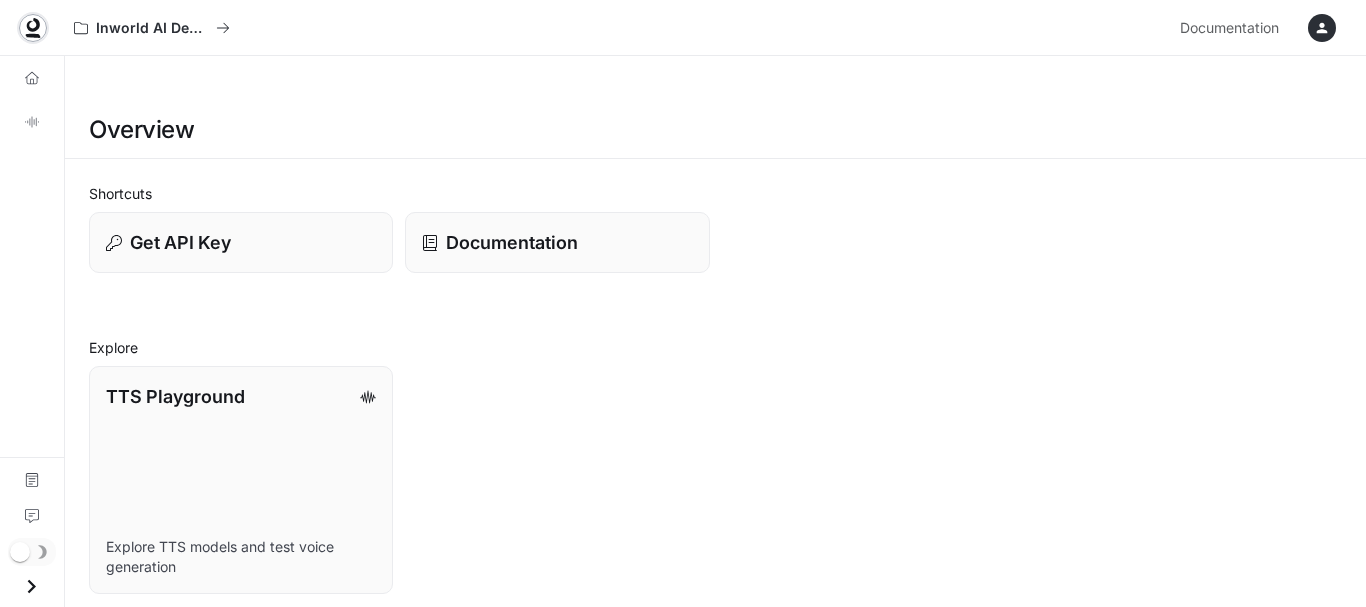 click 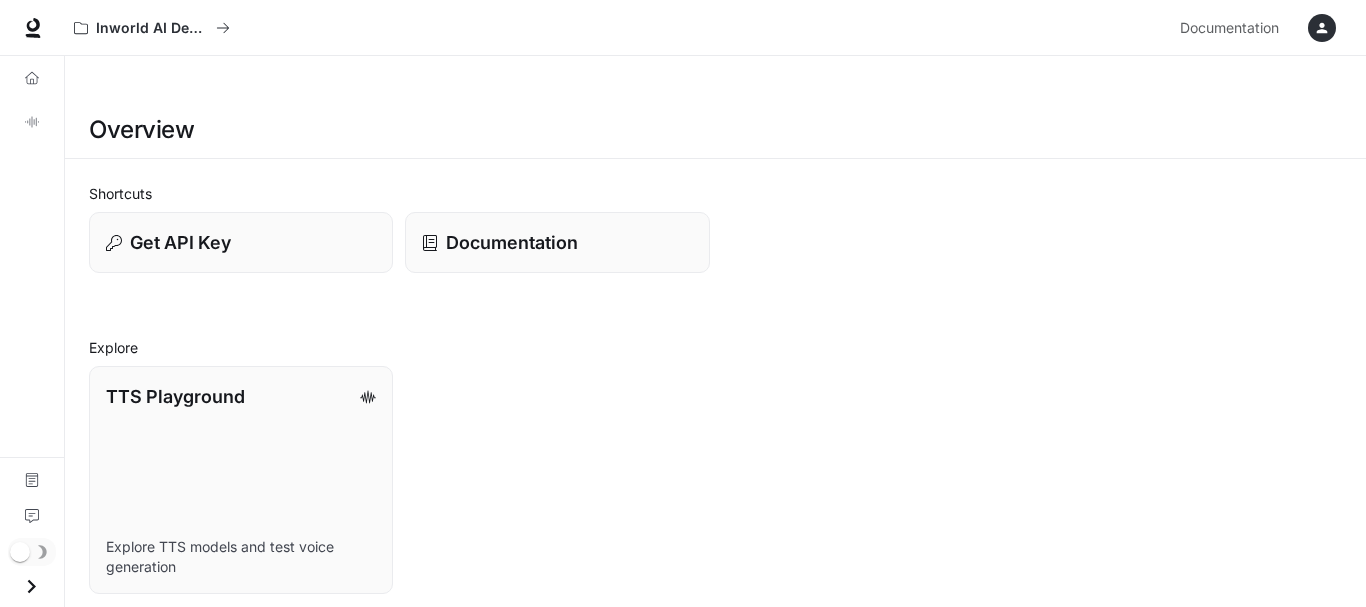 scroll, scrollTop: 0, scrollLeft: 0, axis: both 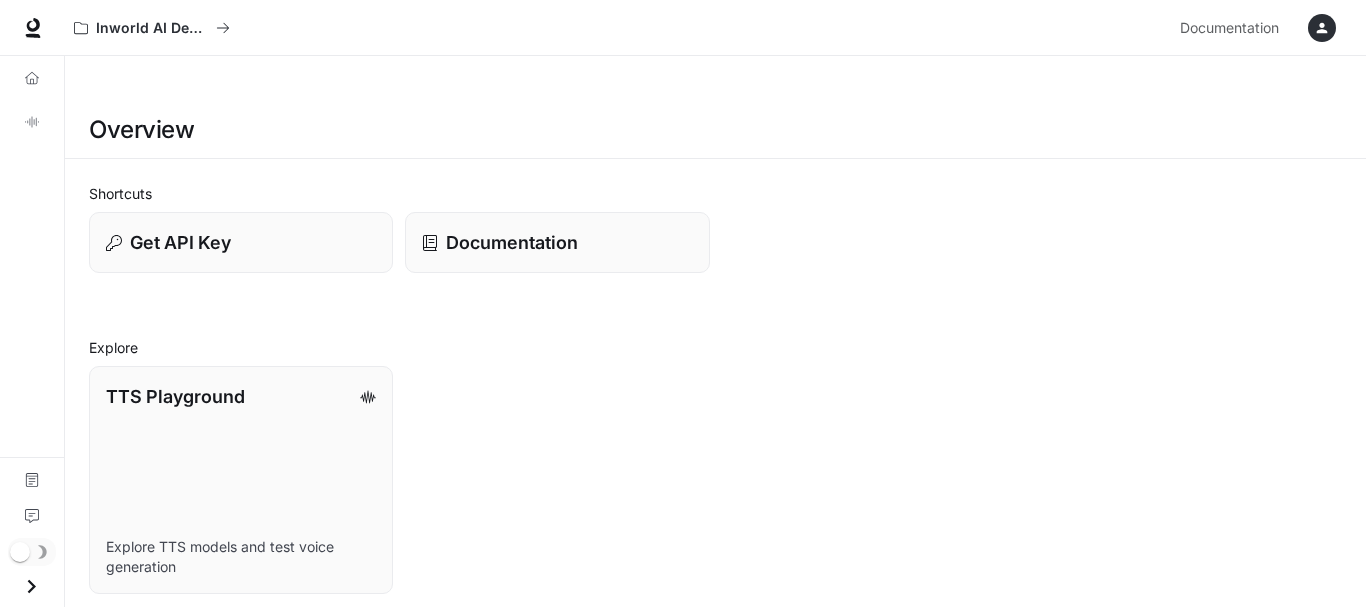click at bounding box center [1322, 28] 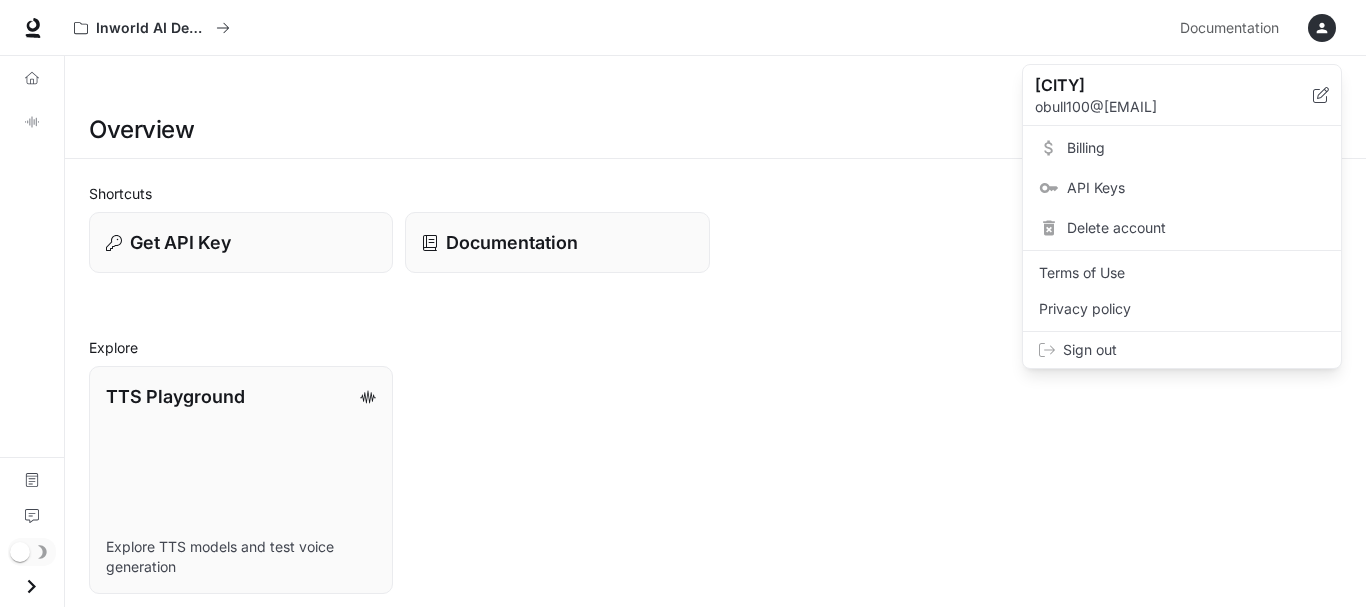 click on "Billing" at bounding box center (1196, 148) 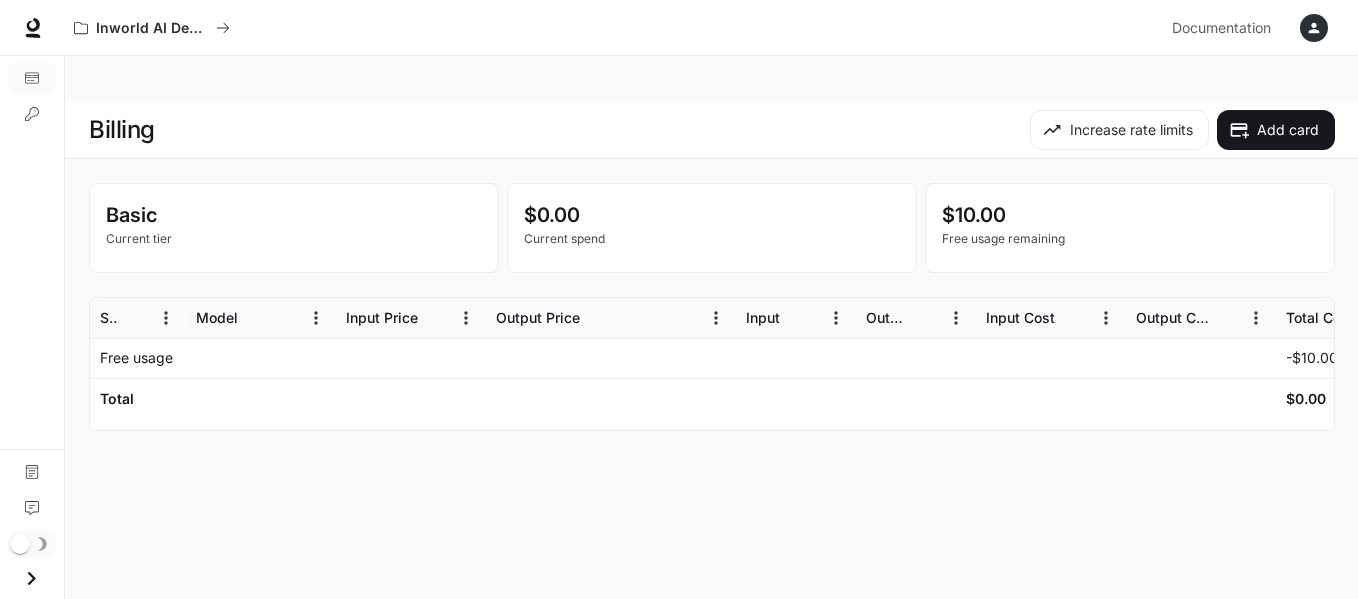click at bounding box center [1201, 358] 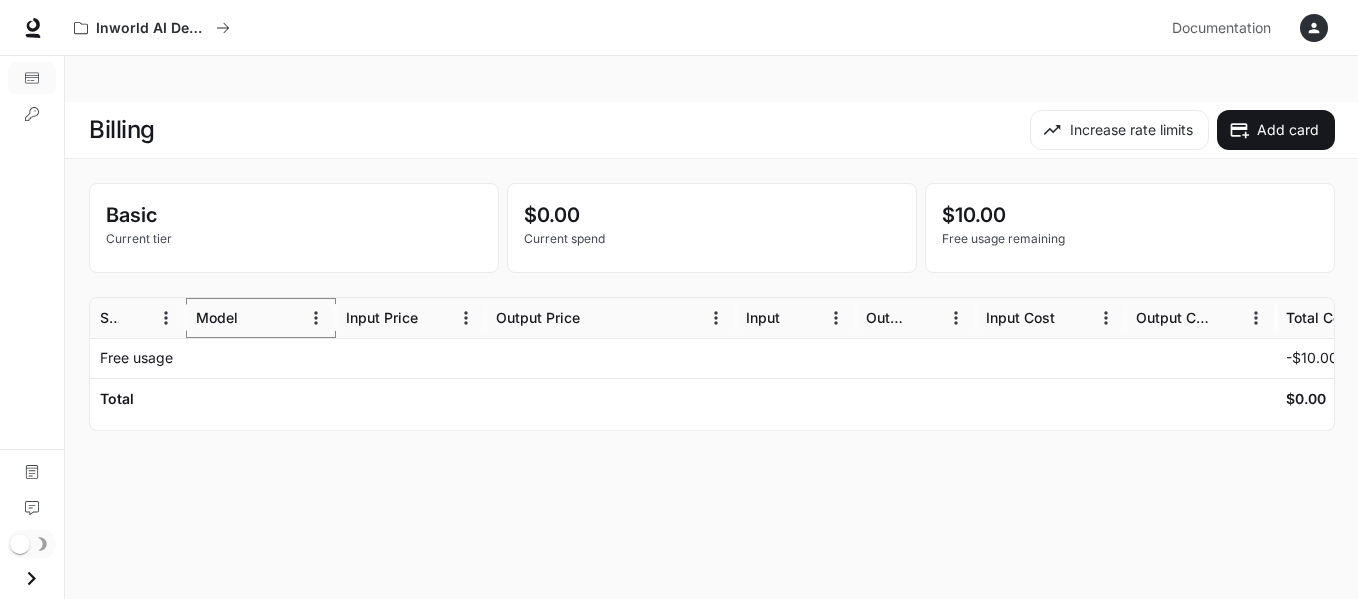 click 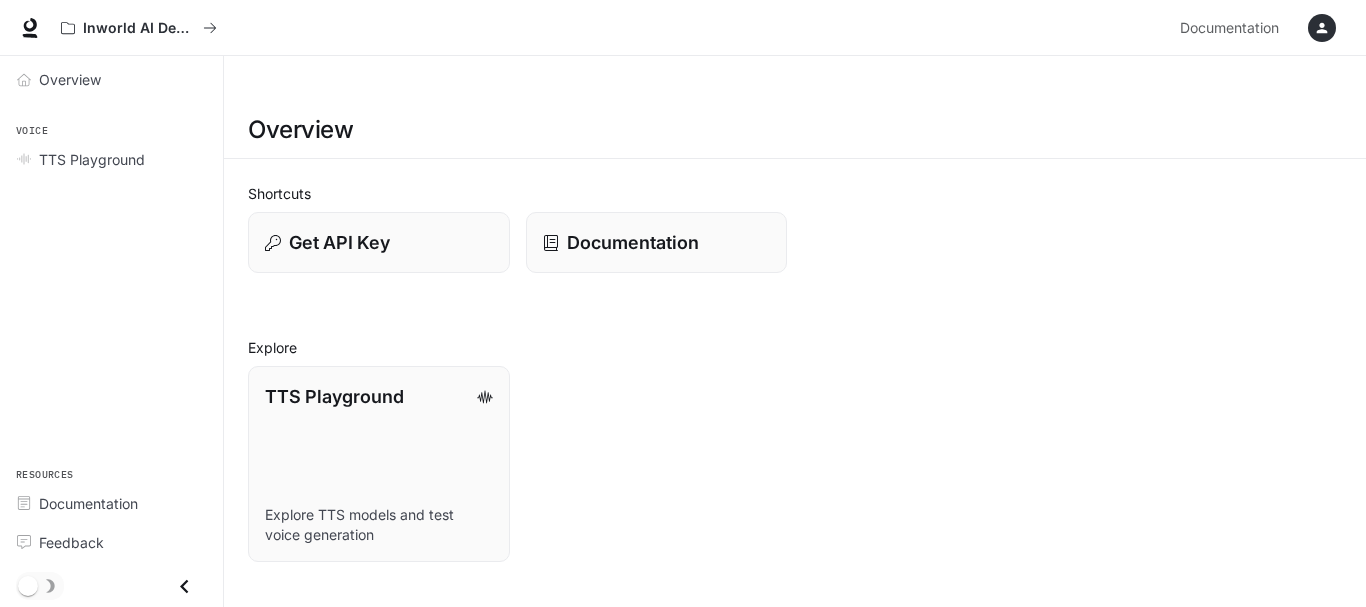 scroll, scrollTop: 0, scrollLeft: 0, axis: both 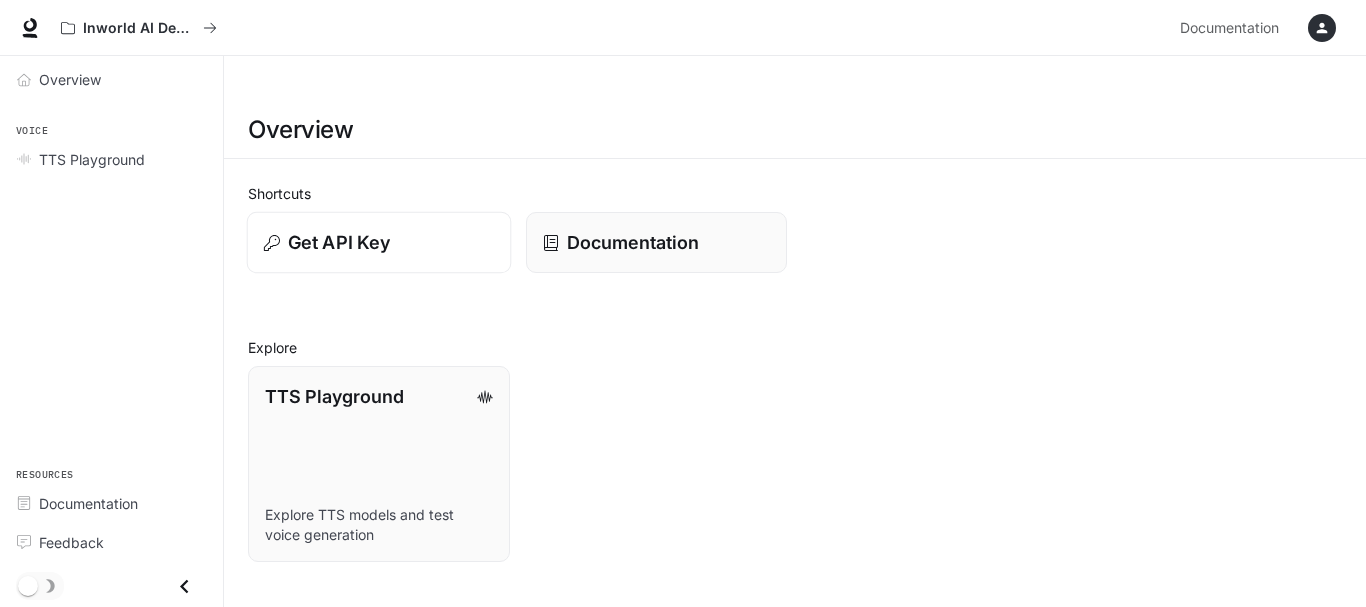 click on "Get API Key" at bounding box center (339, 242) 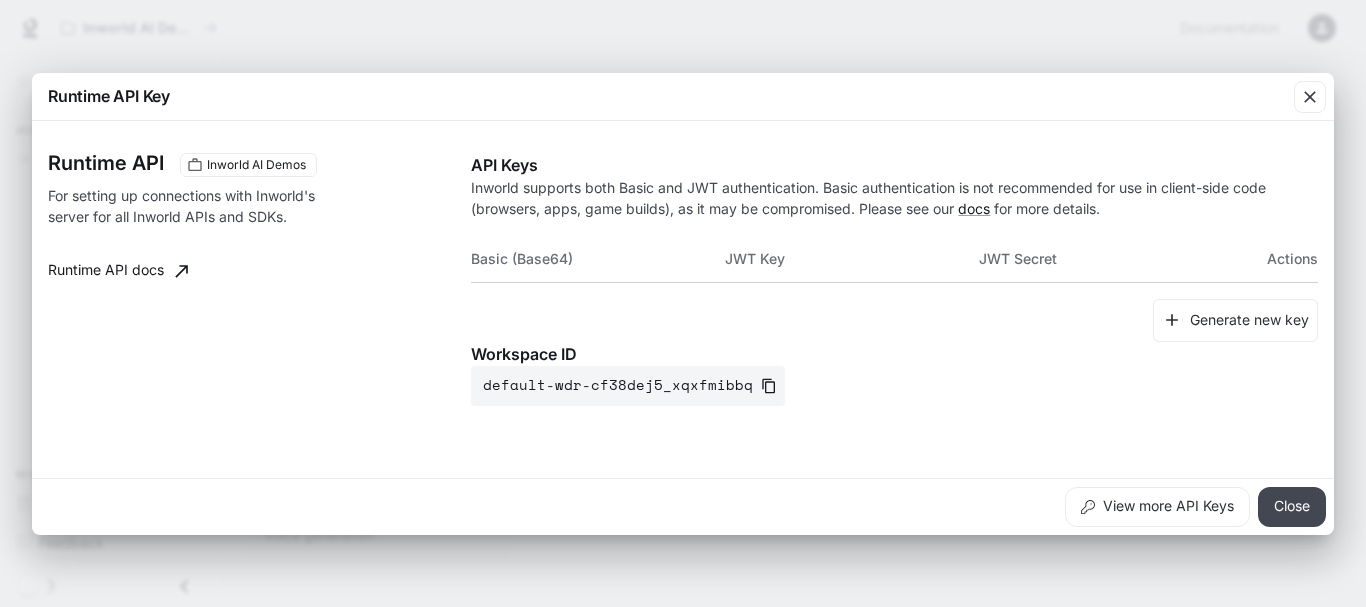 click on "Close" at bounding box center [1292, 507] 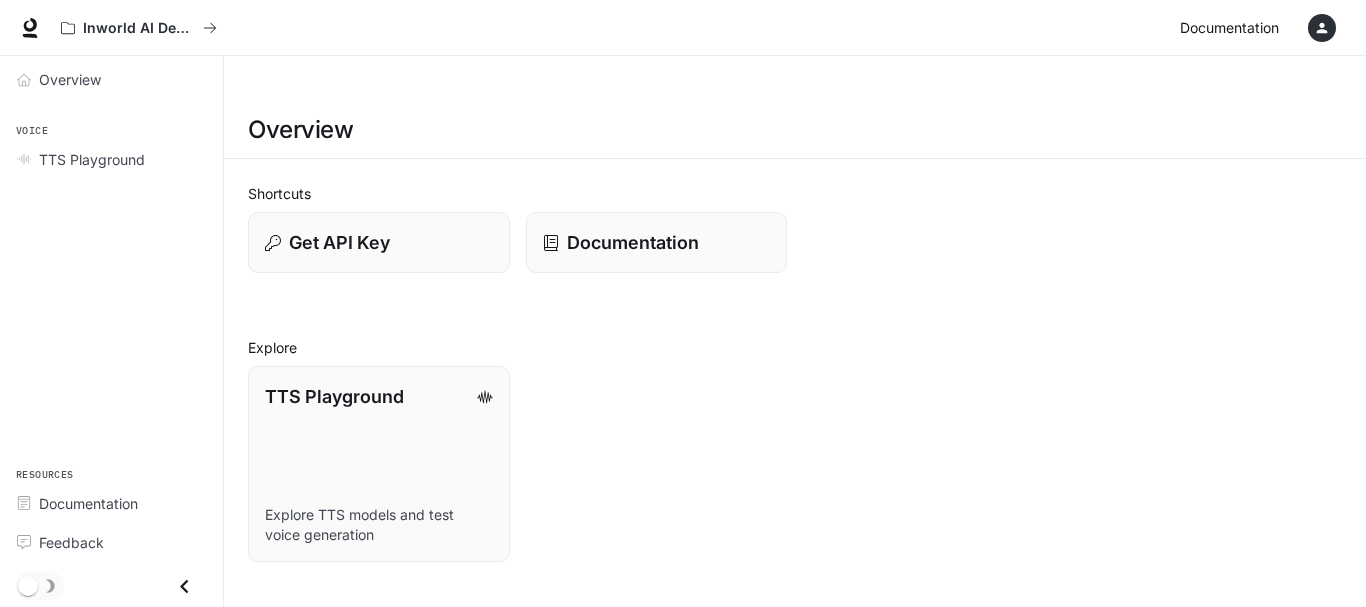 click on "Documentation" at bounding box center [1229, 28] 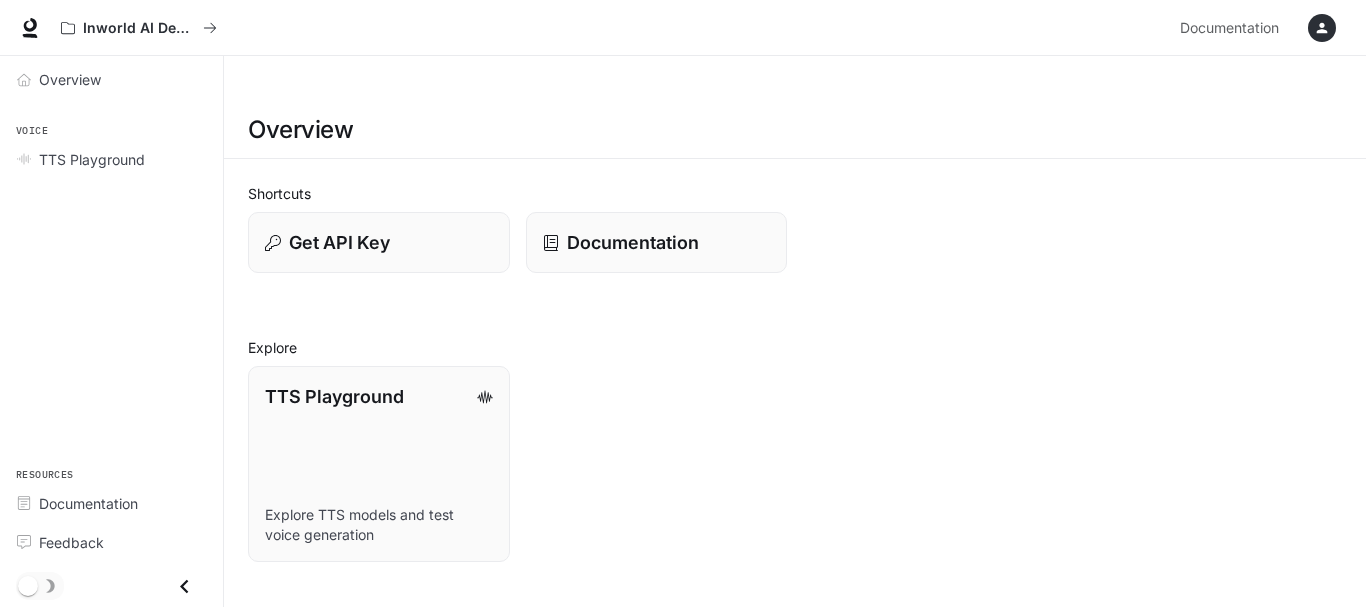 scroll, scrollTop: 0, scrollLeft: 0, axis: both 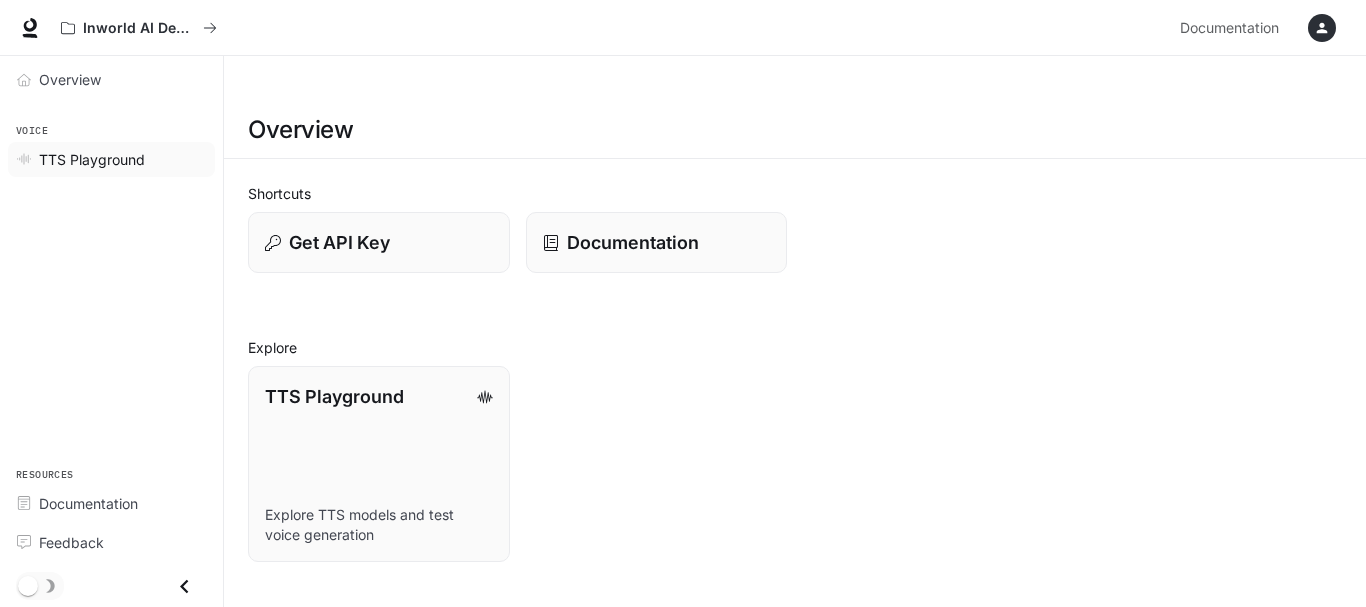click on "TTS Playground" at bounding box center (92, 159) 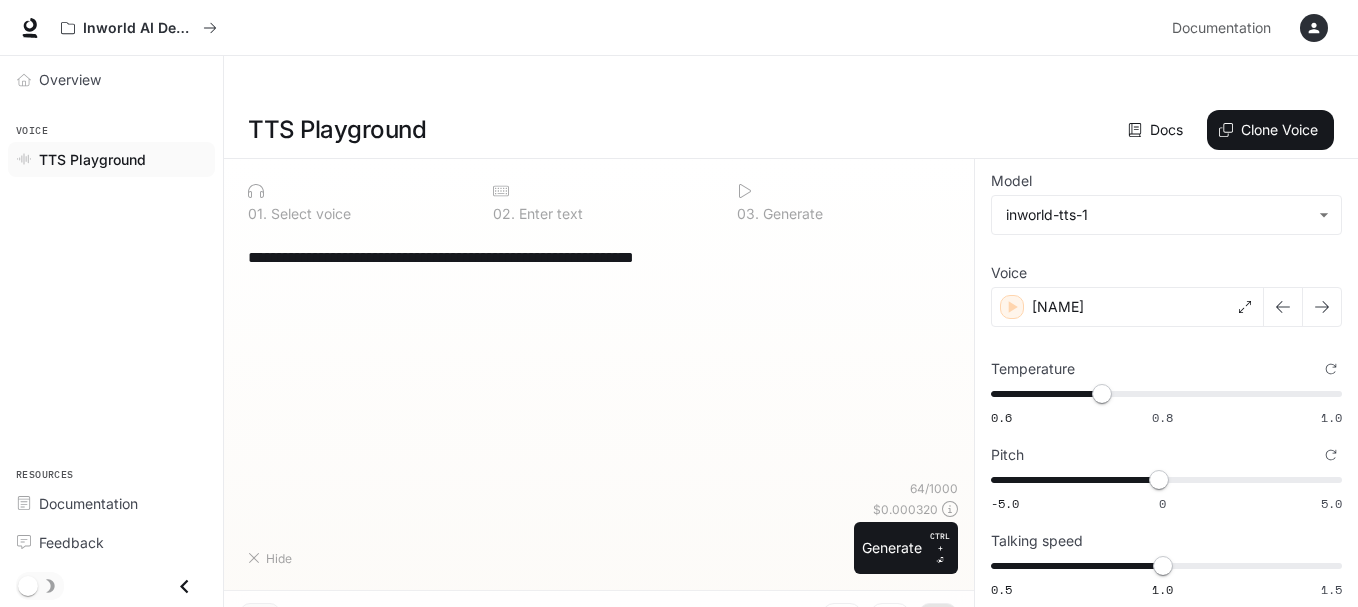 type on "**********" 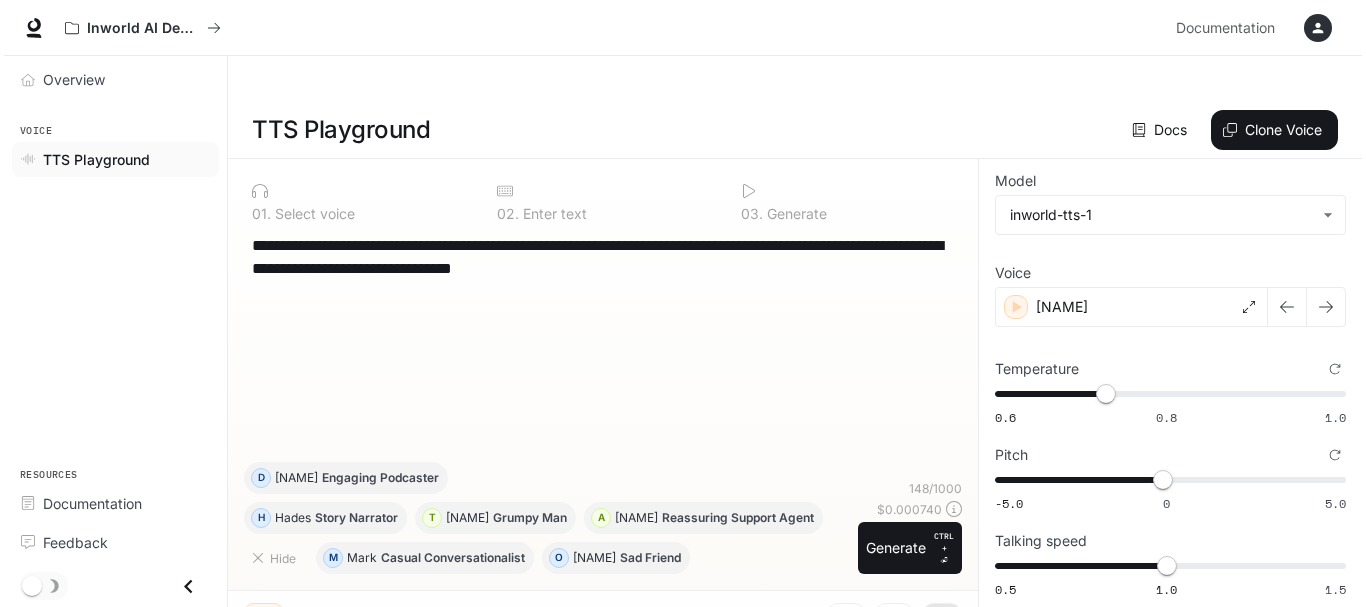 scroll, scrollTop: 1, scrollLeft: 0, axis: vertical 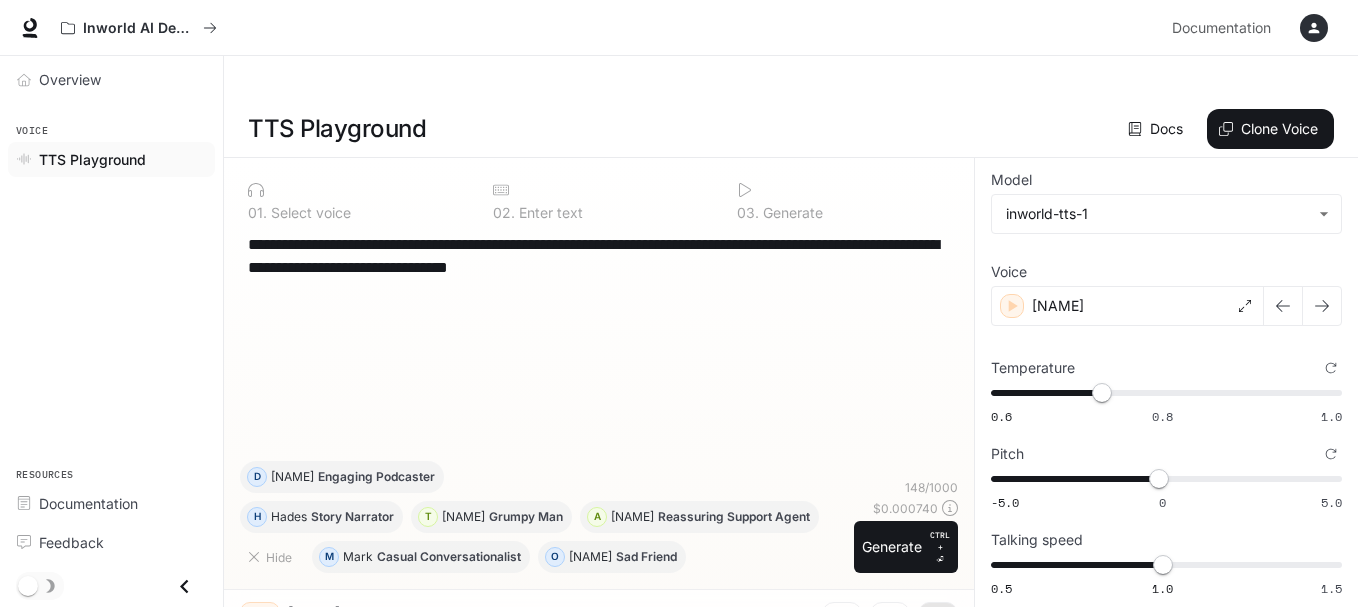 click at bounding box center (1314, 28) 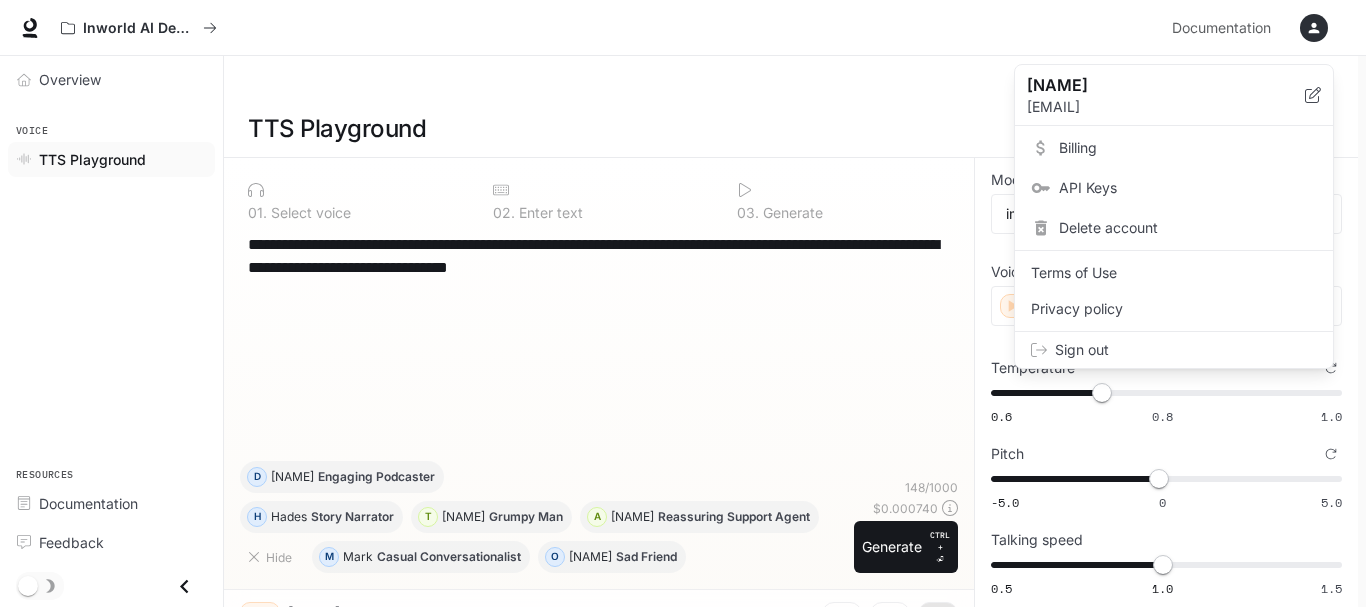 click on "Billing" at bounding box center (1188, 148) 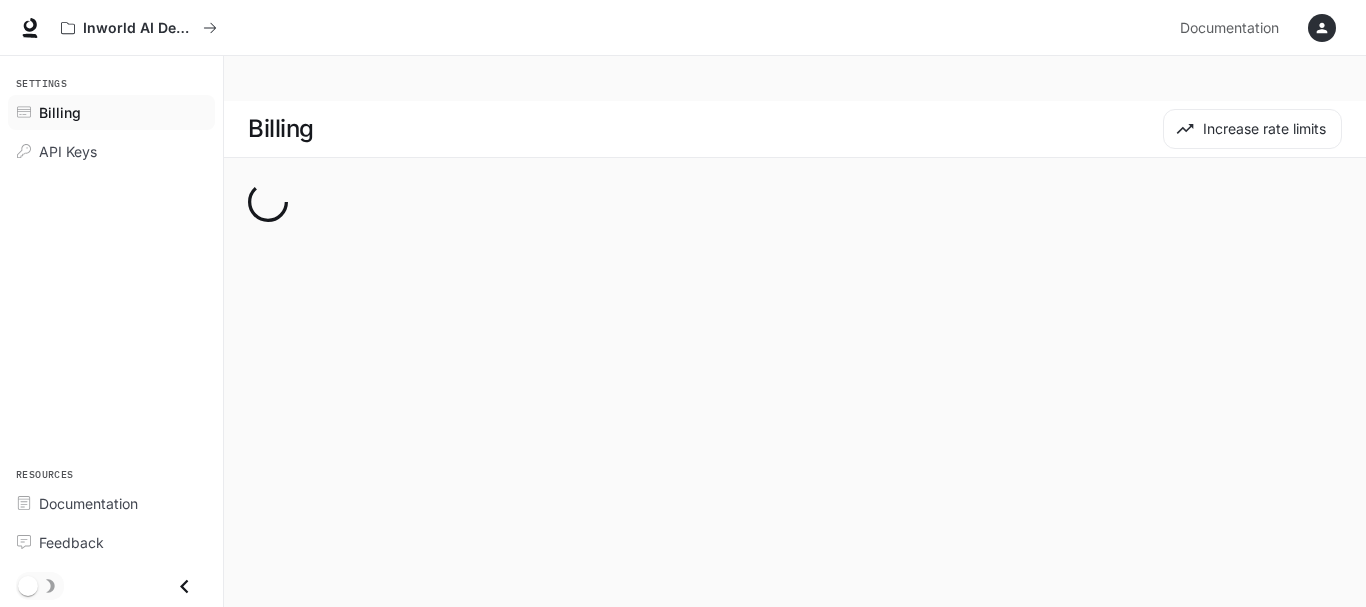 scroll, scrollTop: 0, scrollLeft: 0, axis: both 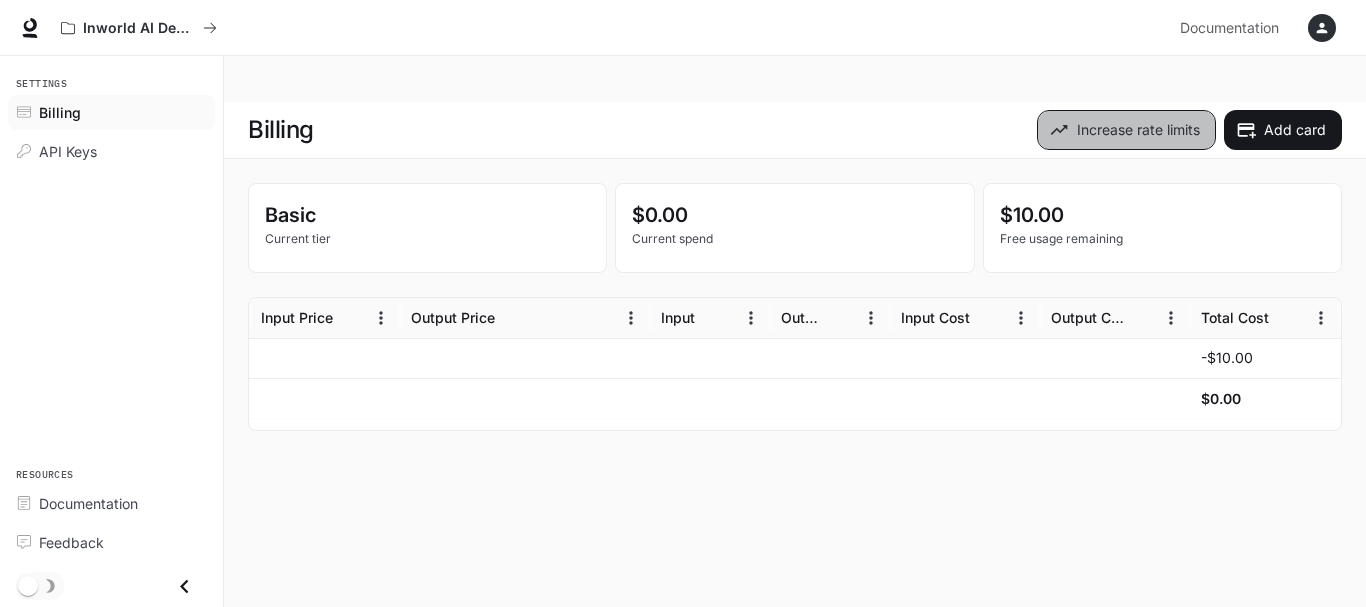 click on "Increase rate limits" at bounding box center (1126, 130) 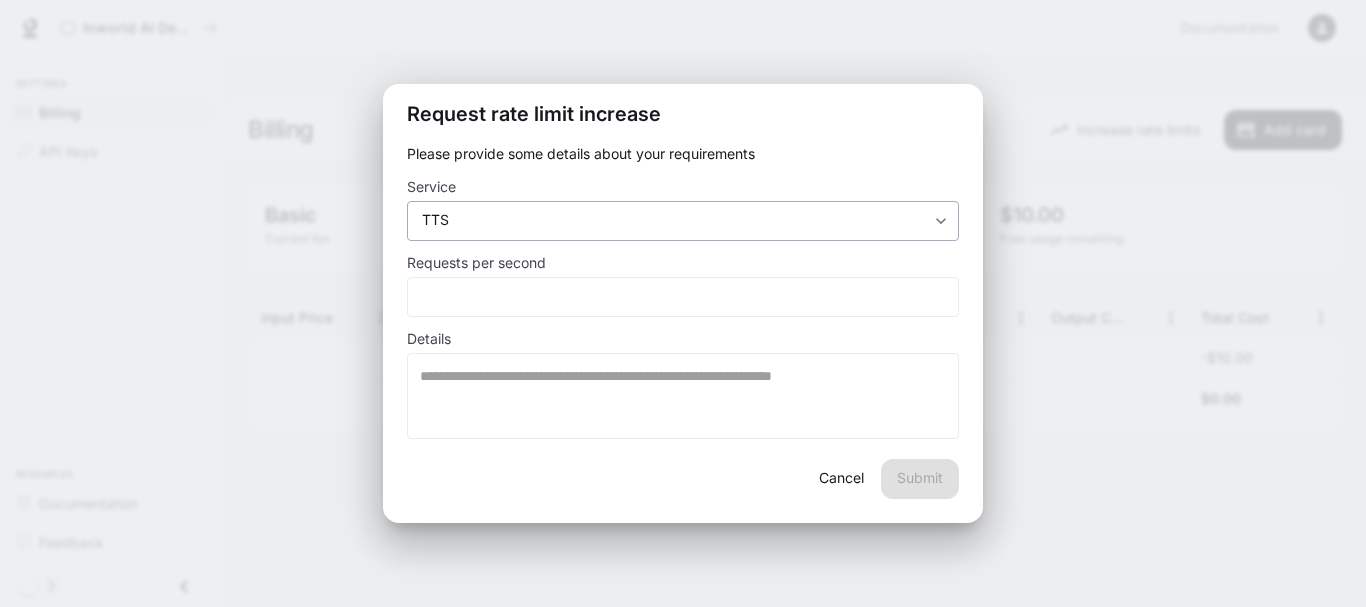 click on "Skip to main content Inworld AI Demos Documentation Documentation Portal Settings Billing API Keys Resources Documentation Feedback Billing Increase rate limits Add card Basic Current tier $0.00 Current spend $10.00 Free usage remaining Service Model Input Price Output Price Input Output Input Cost Output Cost Total Cost Free usage -$10.00 Total $0.00 Rows per page: 100 *** 1–2 of 2
Request rate limit increase Please provide some details about your requirements Service TTS *** ​ Requests per second * ​ Details * ​ Cancel Submit" at bounding box center [683, 326] 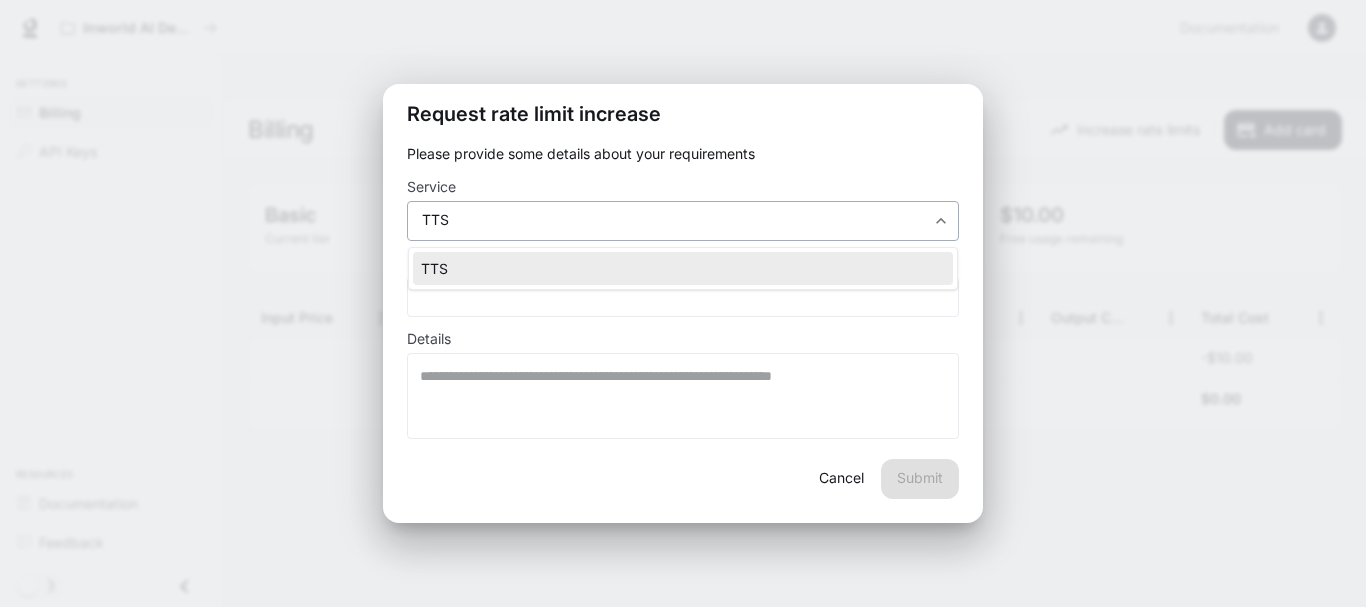 click at bounding box center (683, 303) 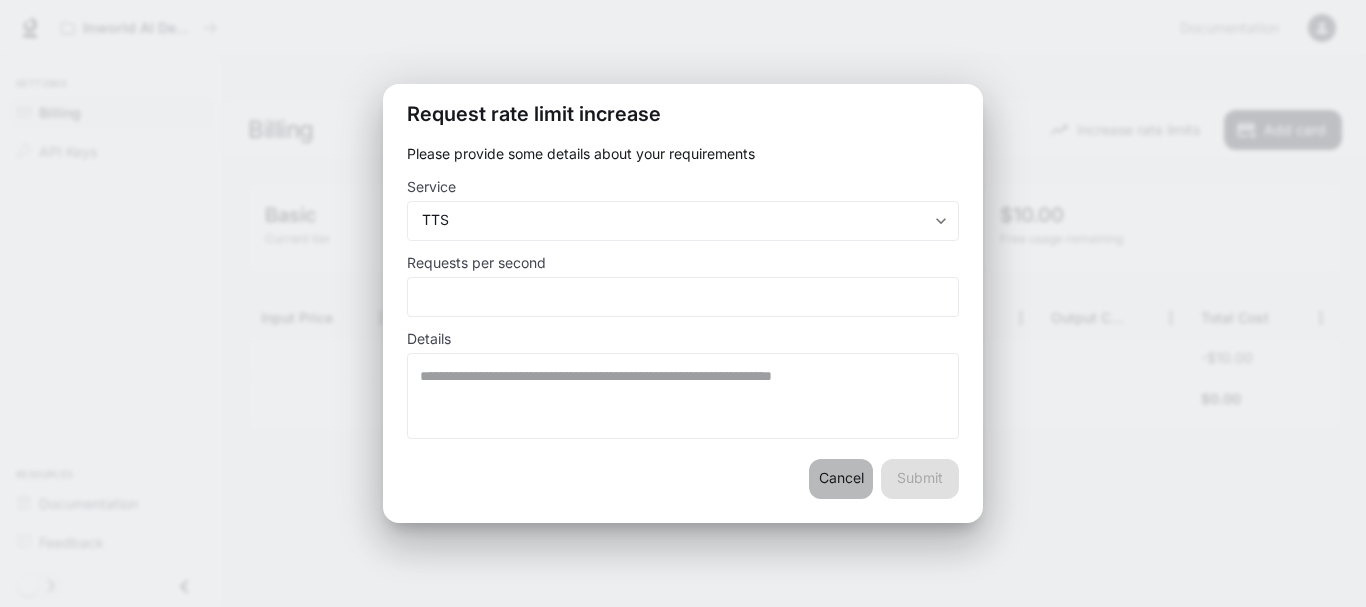 click on "Cancel" at bounding box center (841, 479) 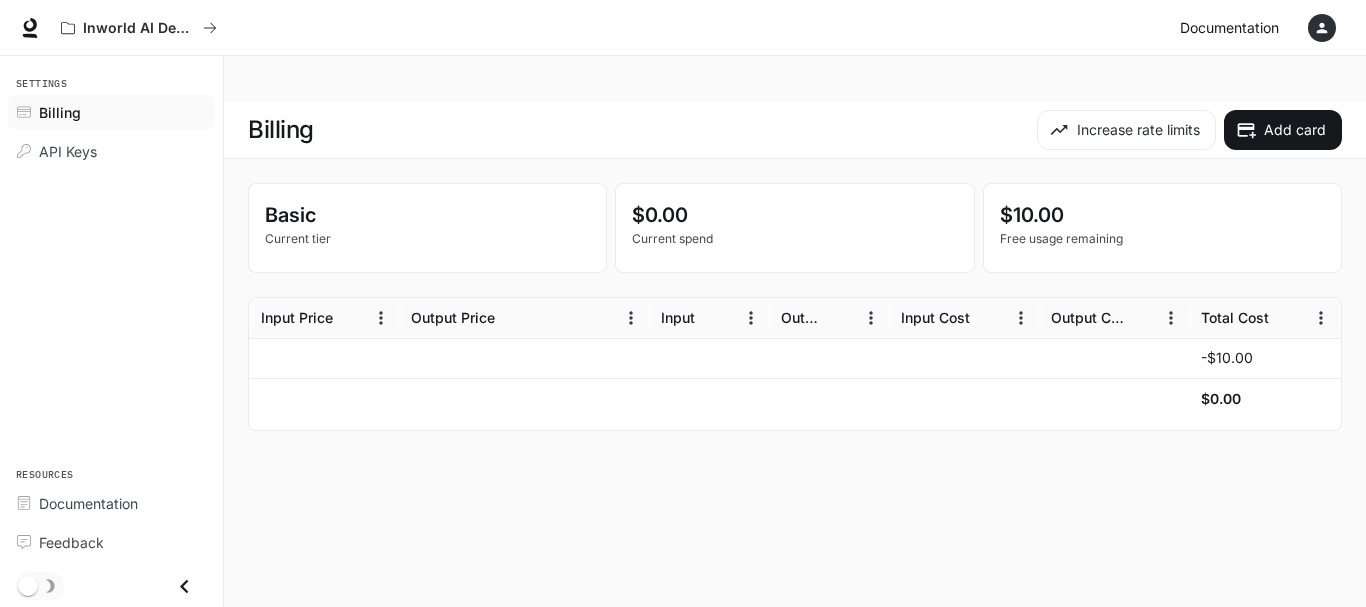 click on "Documentation" at bounding box center (1229, 28) 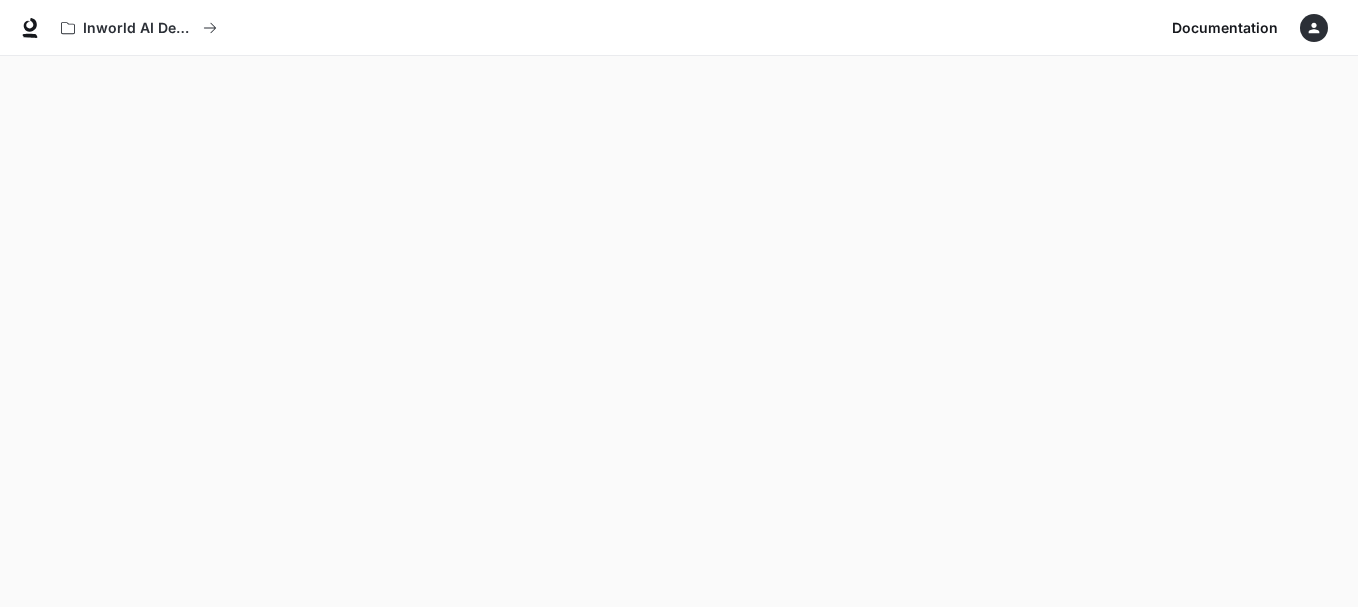 click 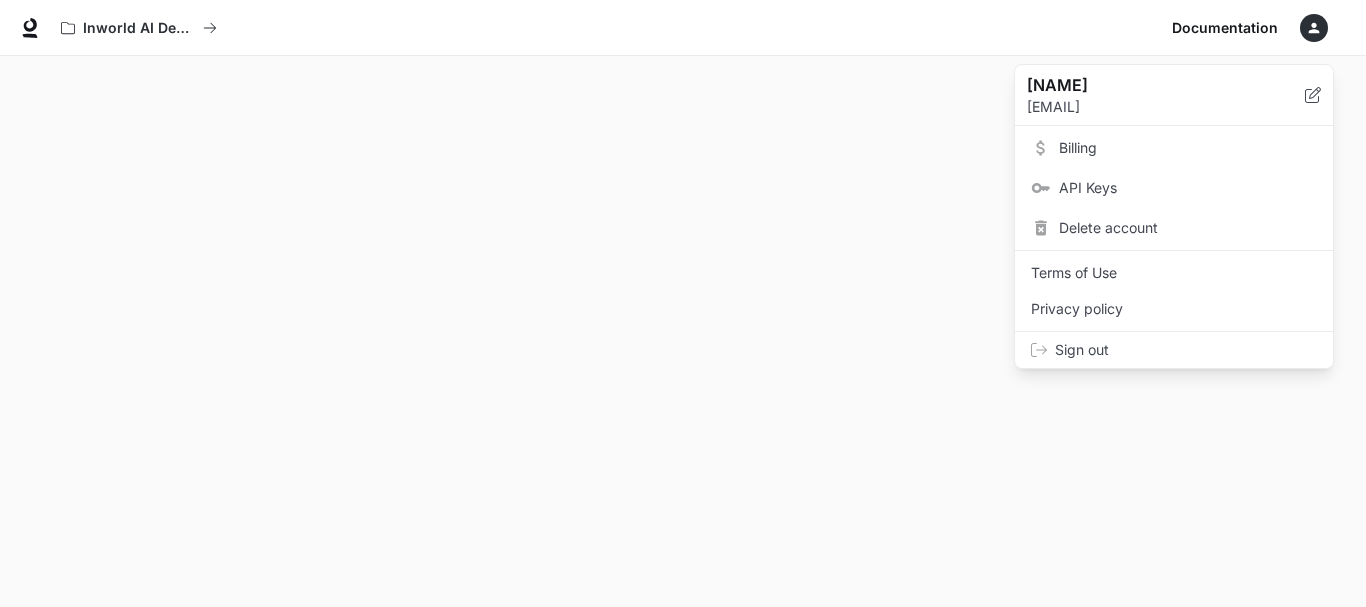 click at bounding box center [683, 303] 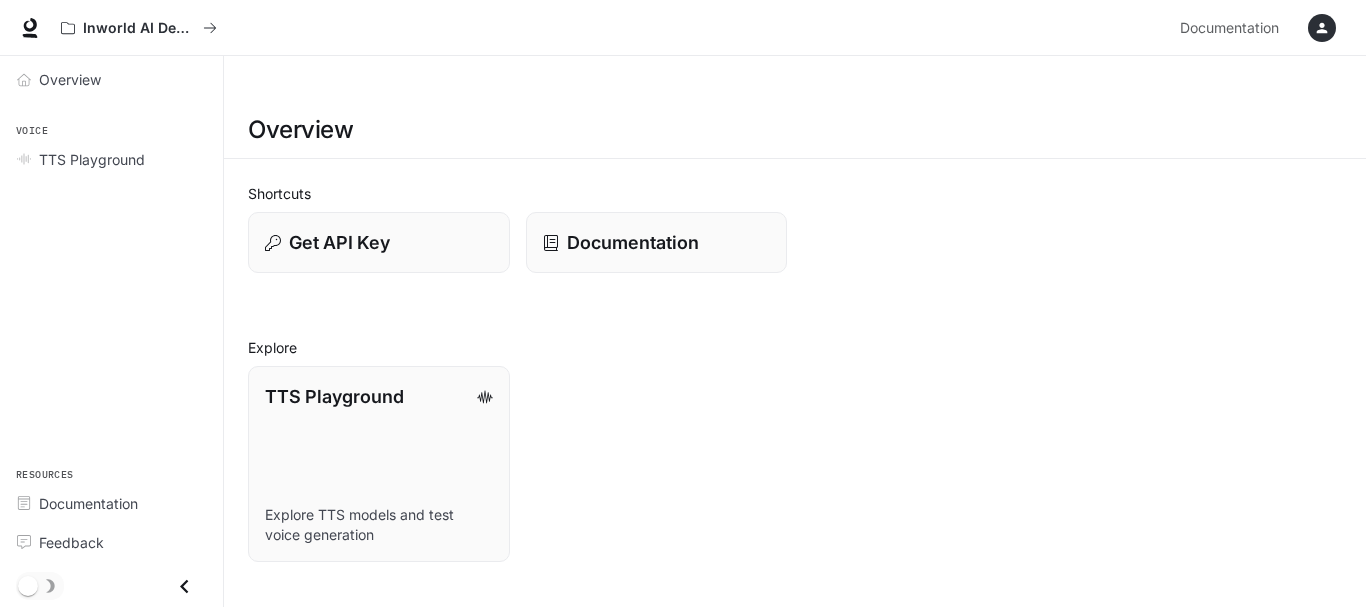 scroll, scrollTop: 0, scrollLeft: 0, axis: both 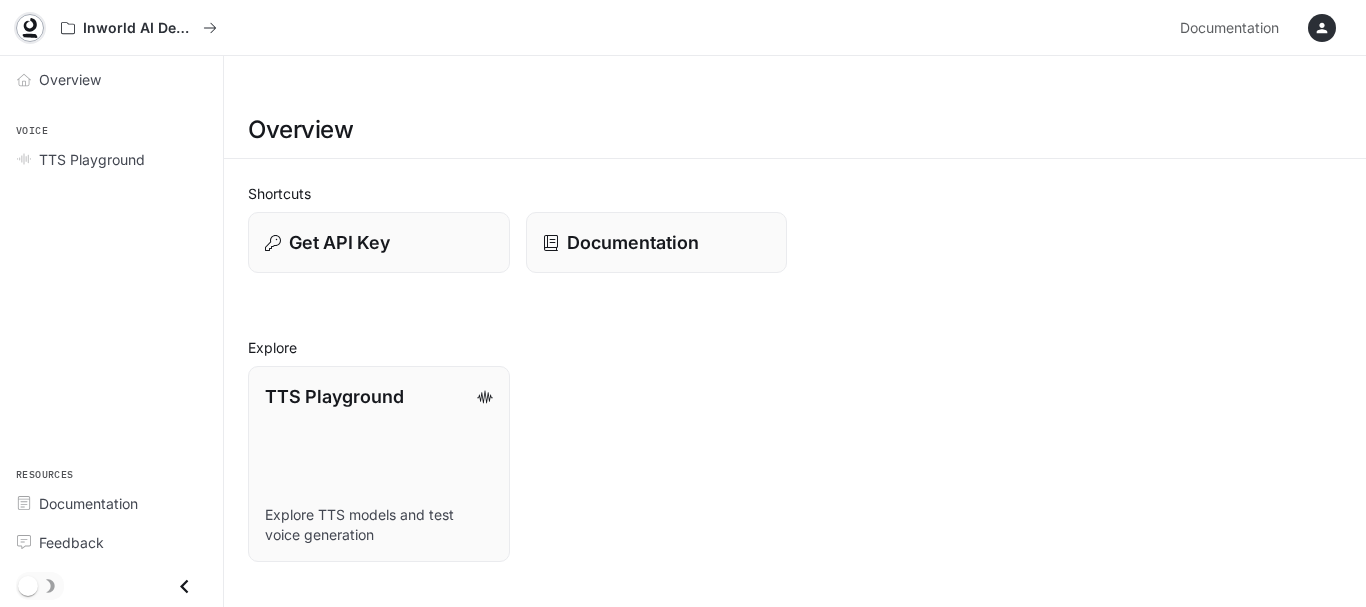 click 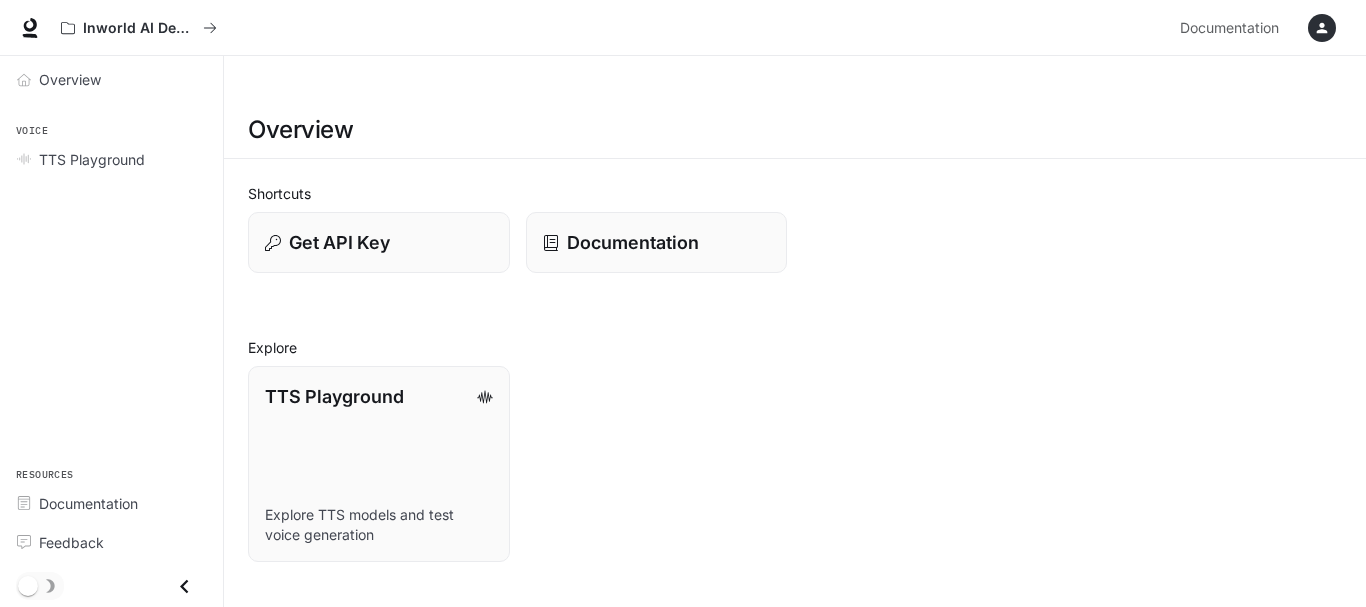 scroll, scrollTop: 0, scrollLeft: 0, axis: both 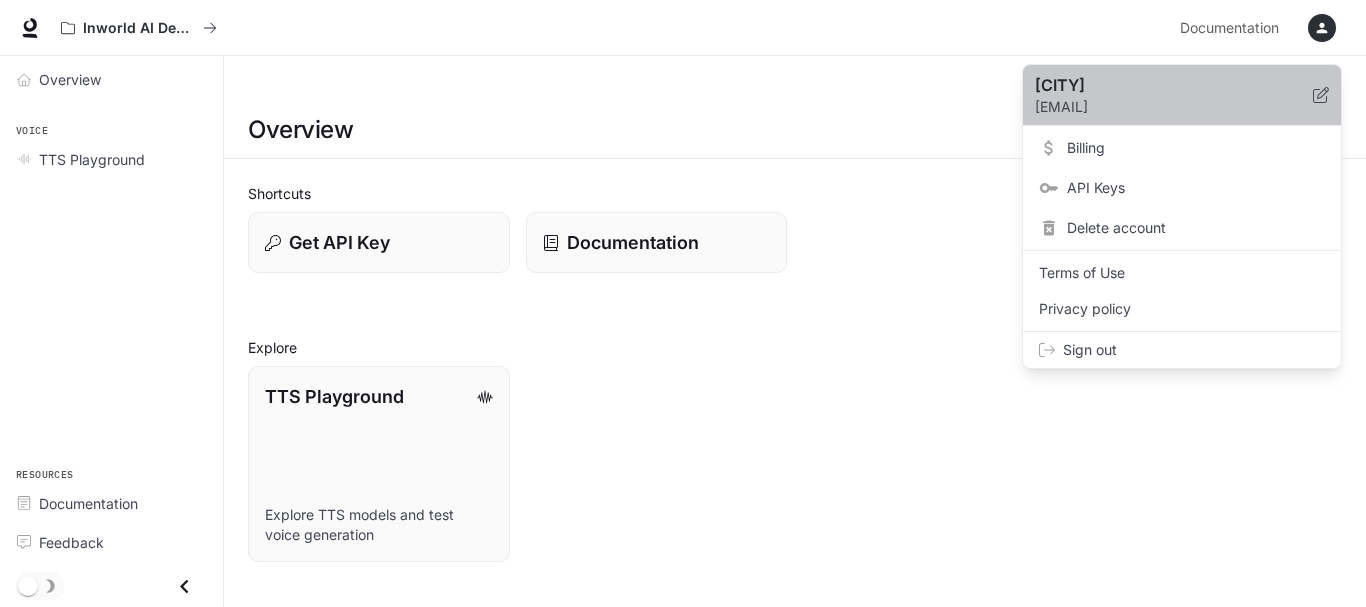 click 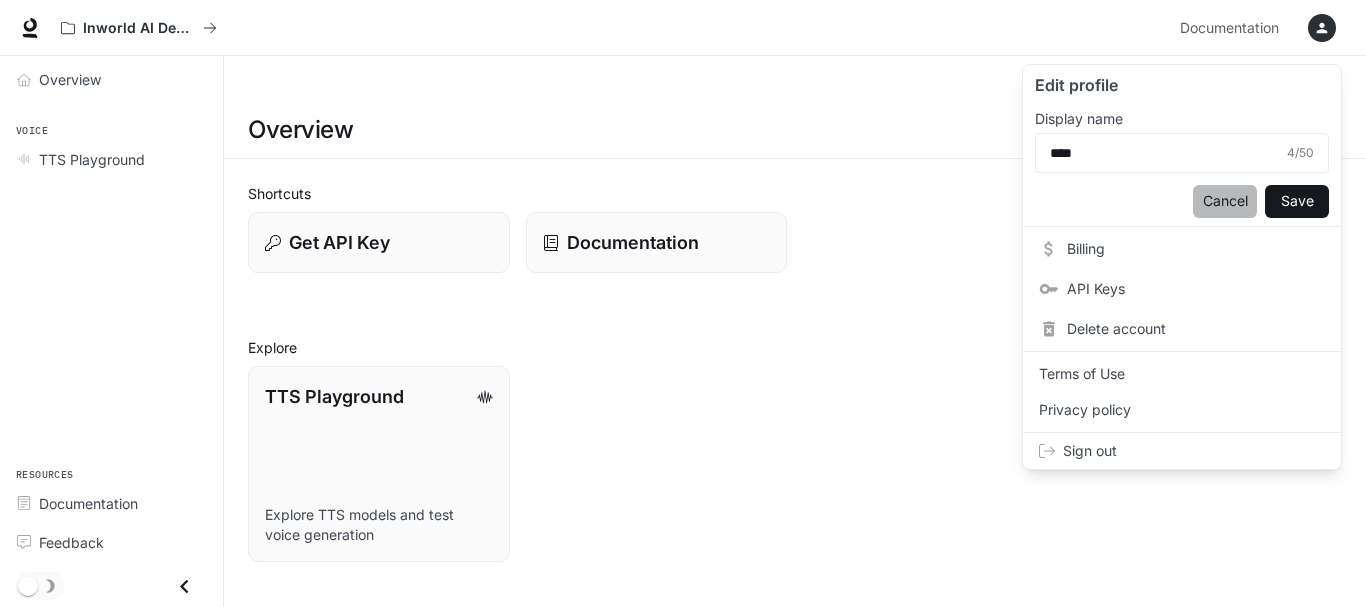 click on "Cancel" at bounding box center (1225, 201) 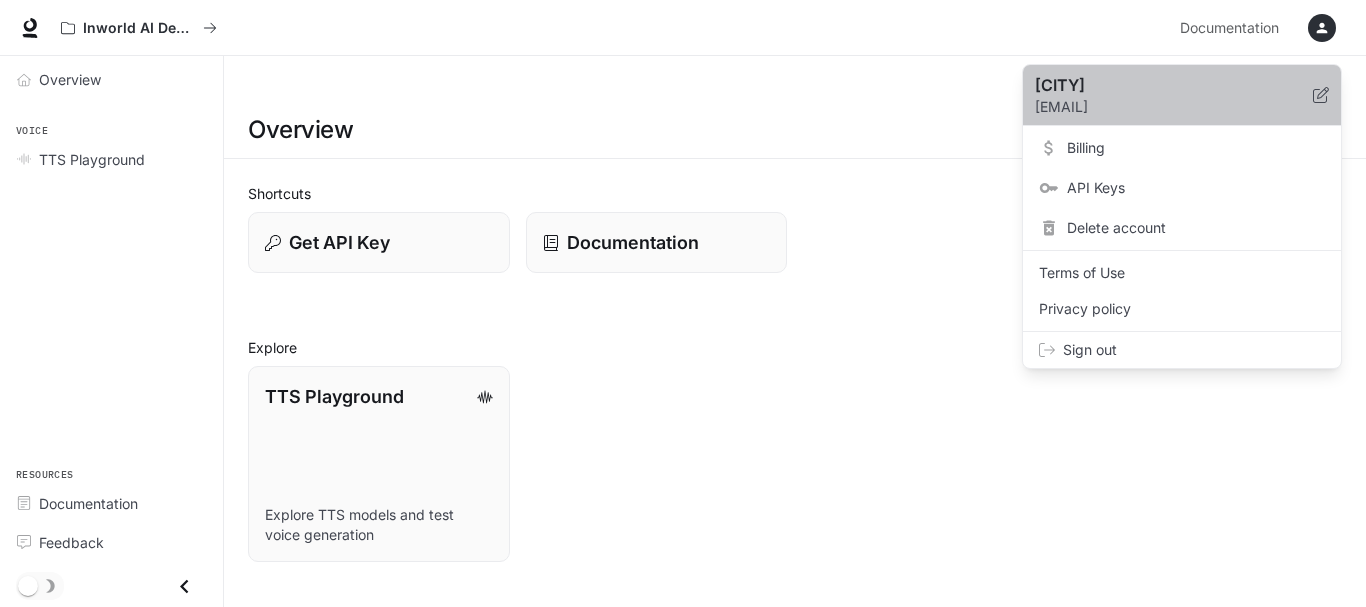click on "[CITY]" at bounding box center (1158, 85) 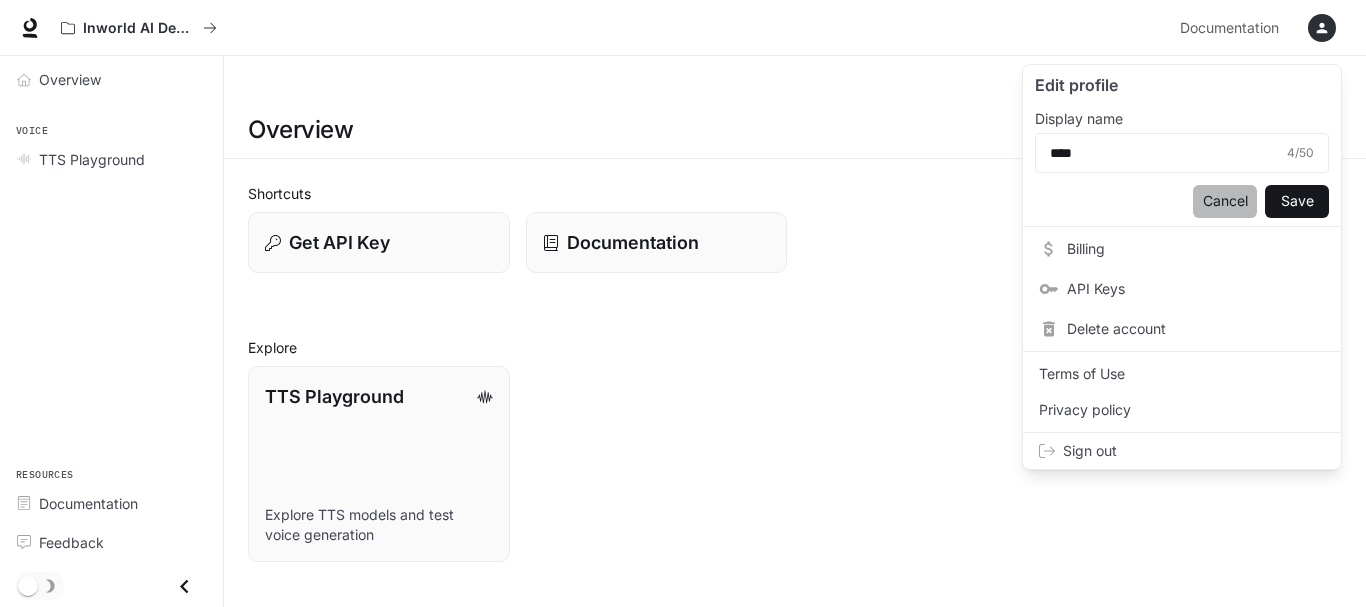 click on "Cancel" at bounding box center (1225, 201) 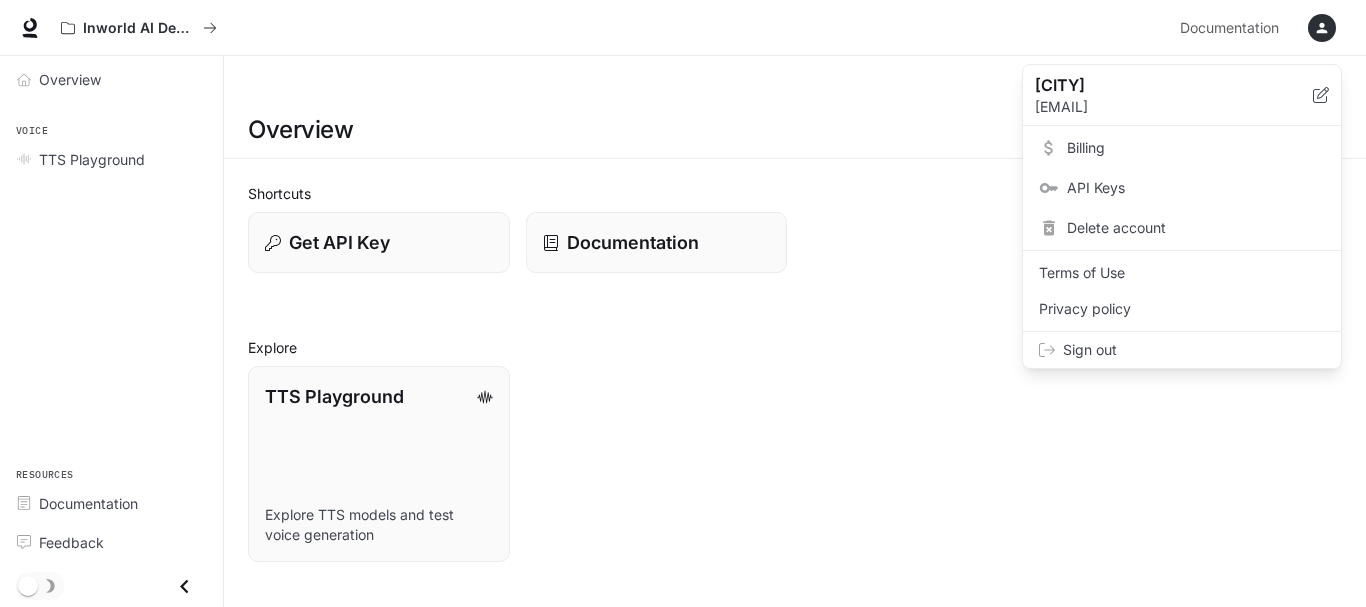 click at bounding box center [683, 303] 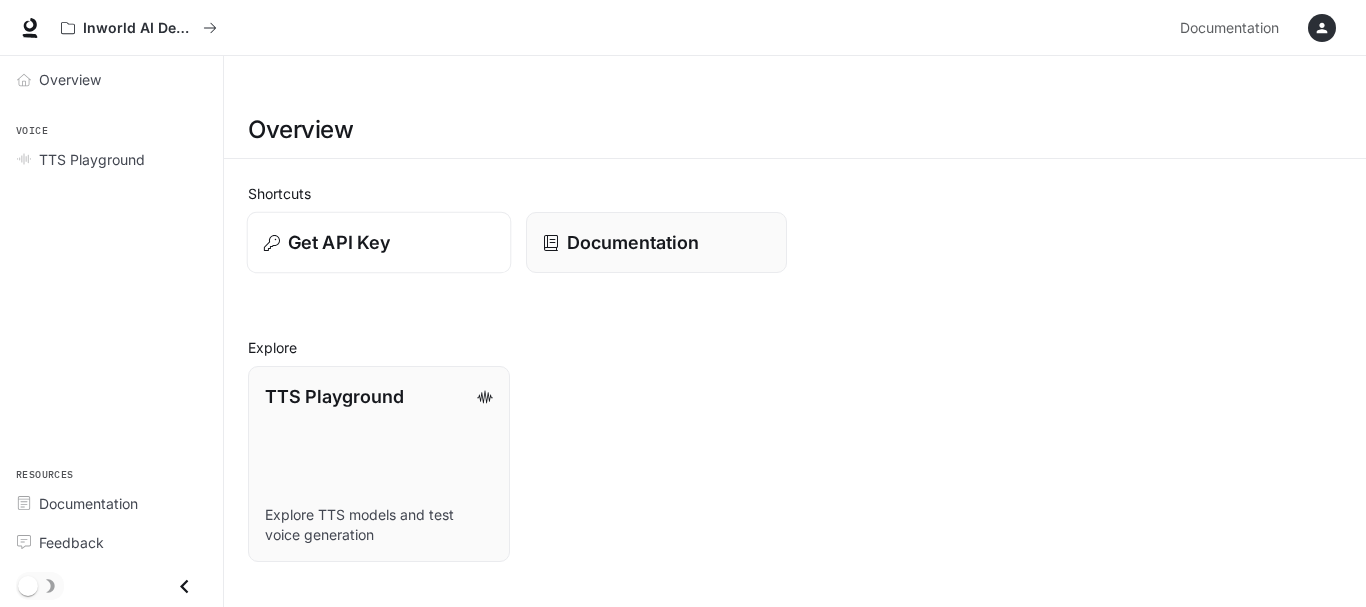 click on "Get API Key" at bounding box center (339, 242) 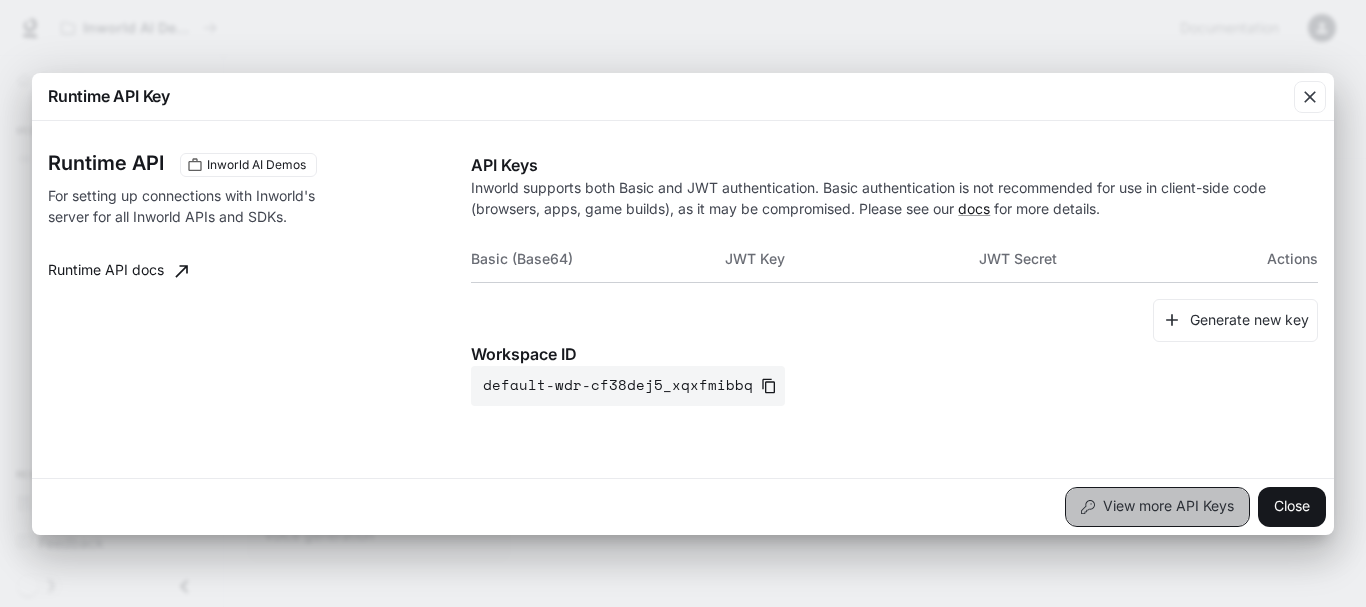 click on "View more API Keys" at bounding box center (1157, 507) 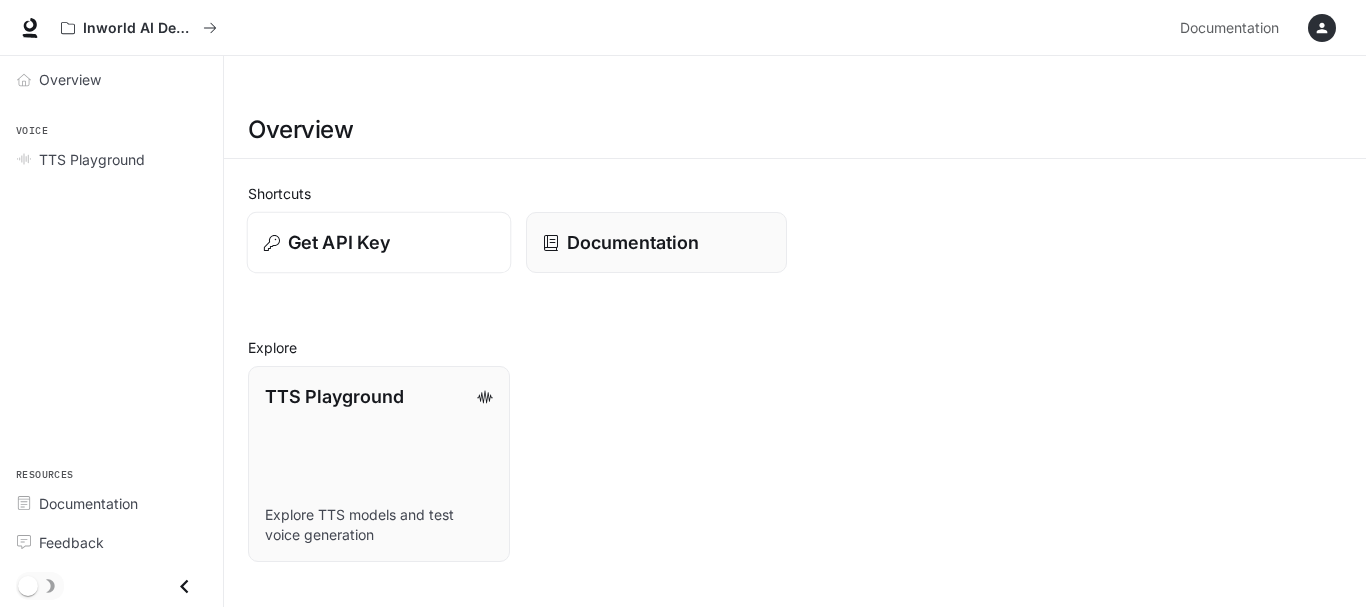 click on "Get API Key" at bounding box center (339, 242) 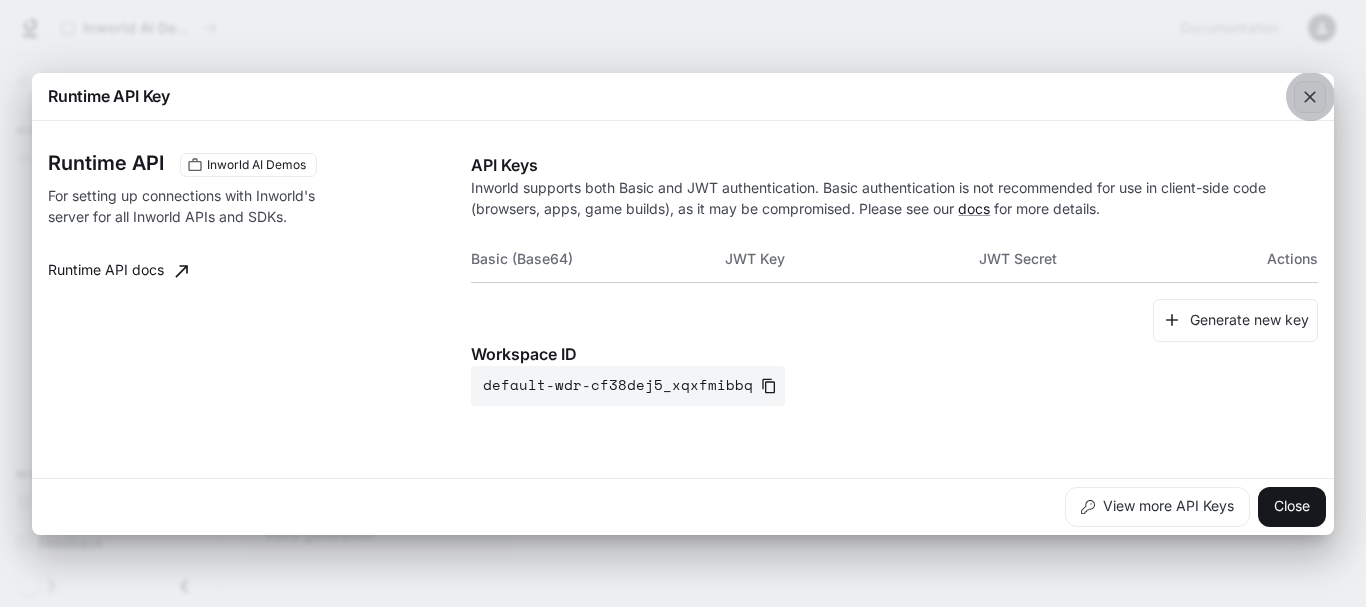 click at bounding box center (1310, 97) 